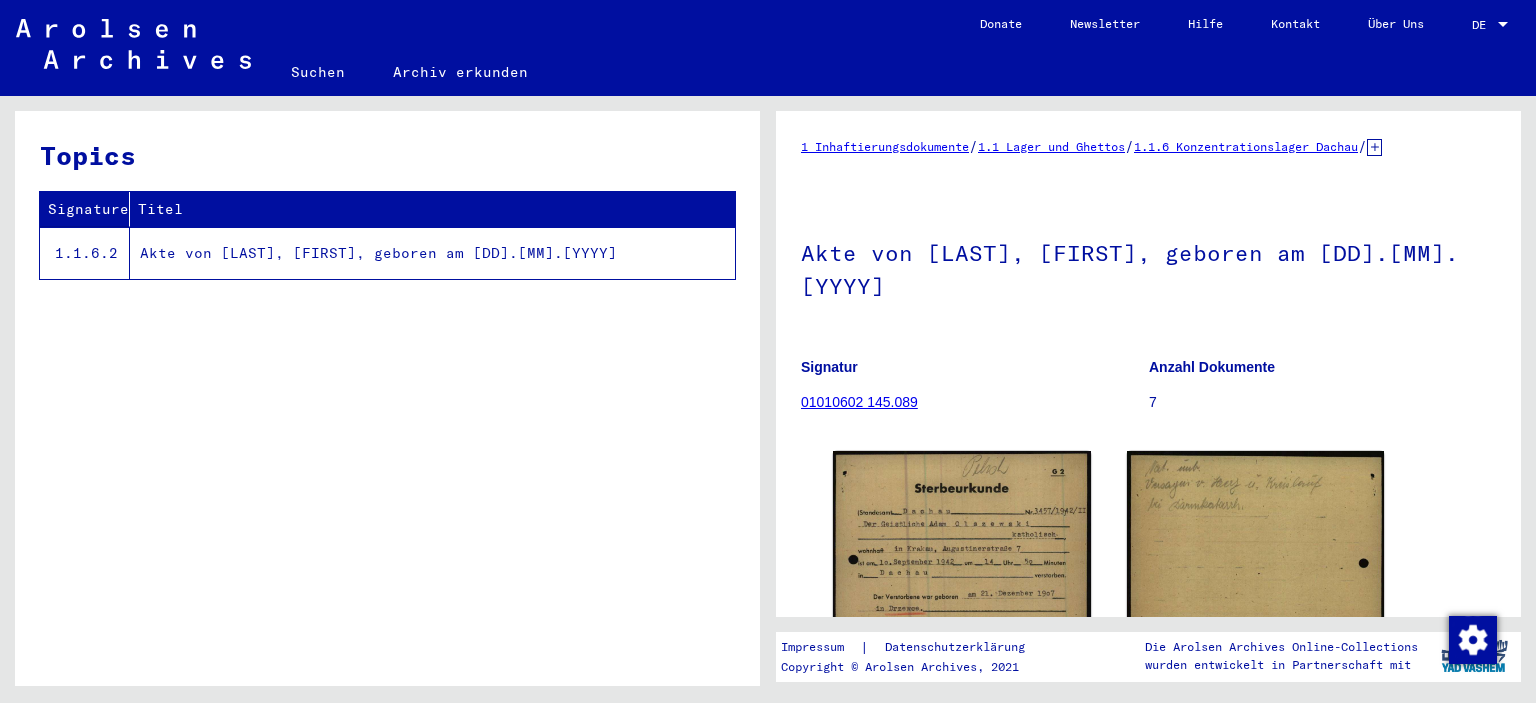 scroll, scrollTop: 0, scrollLeft: 0, axis: both 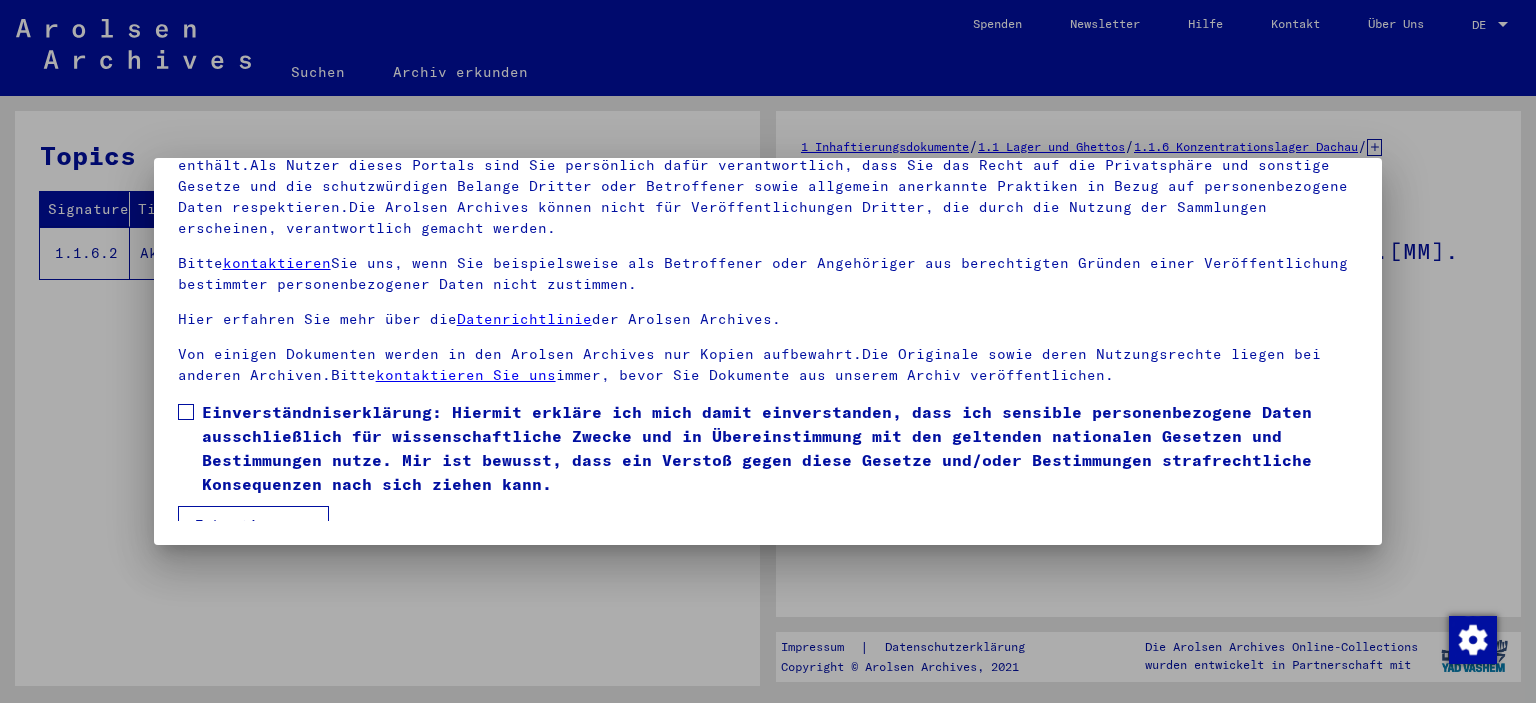 click at bounding box center [186, 412] 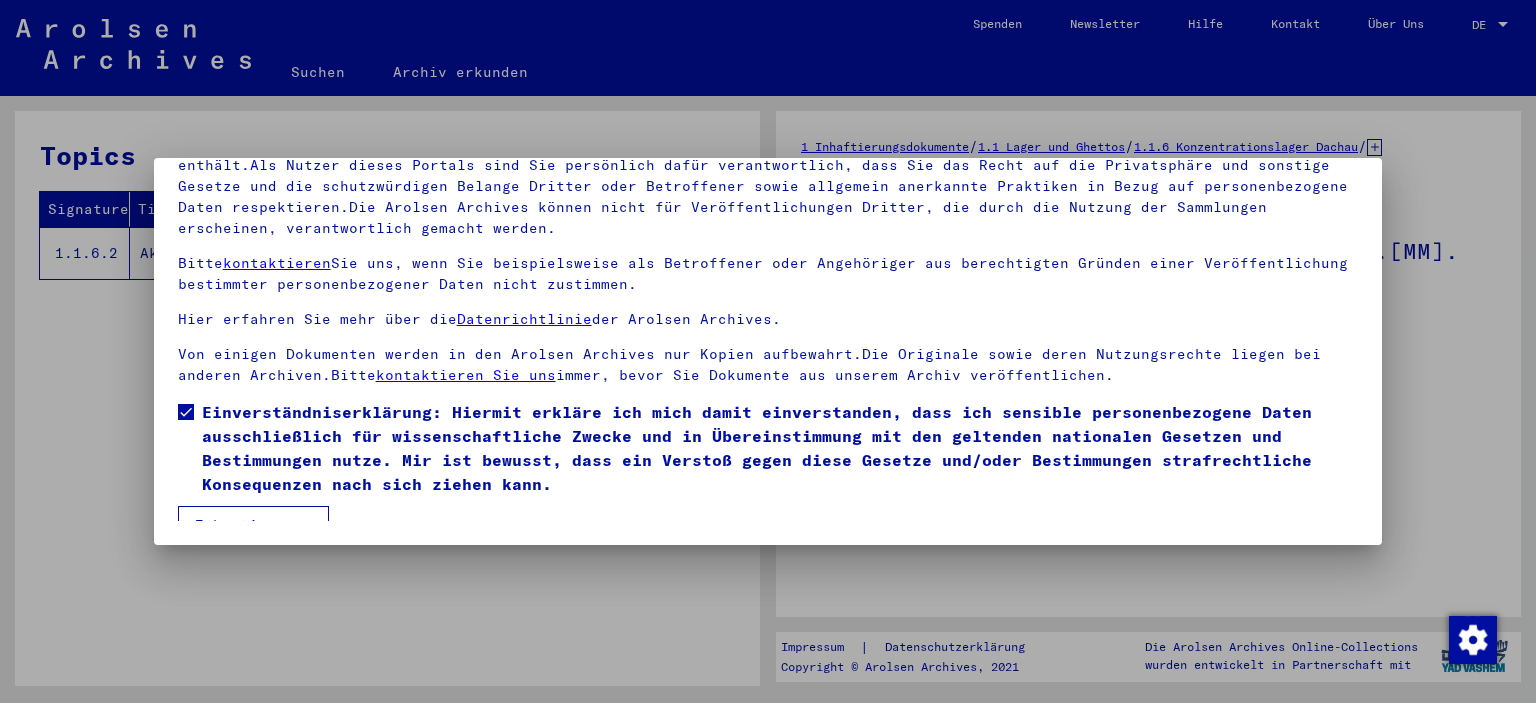 click on "Ich stimme zu" at bounding box center [253, 525] 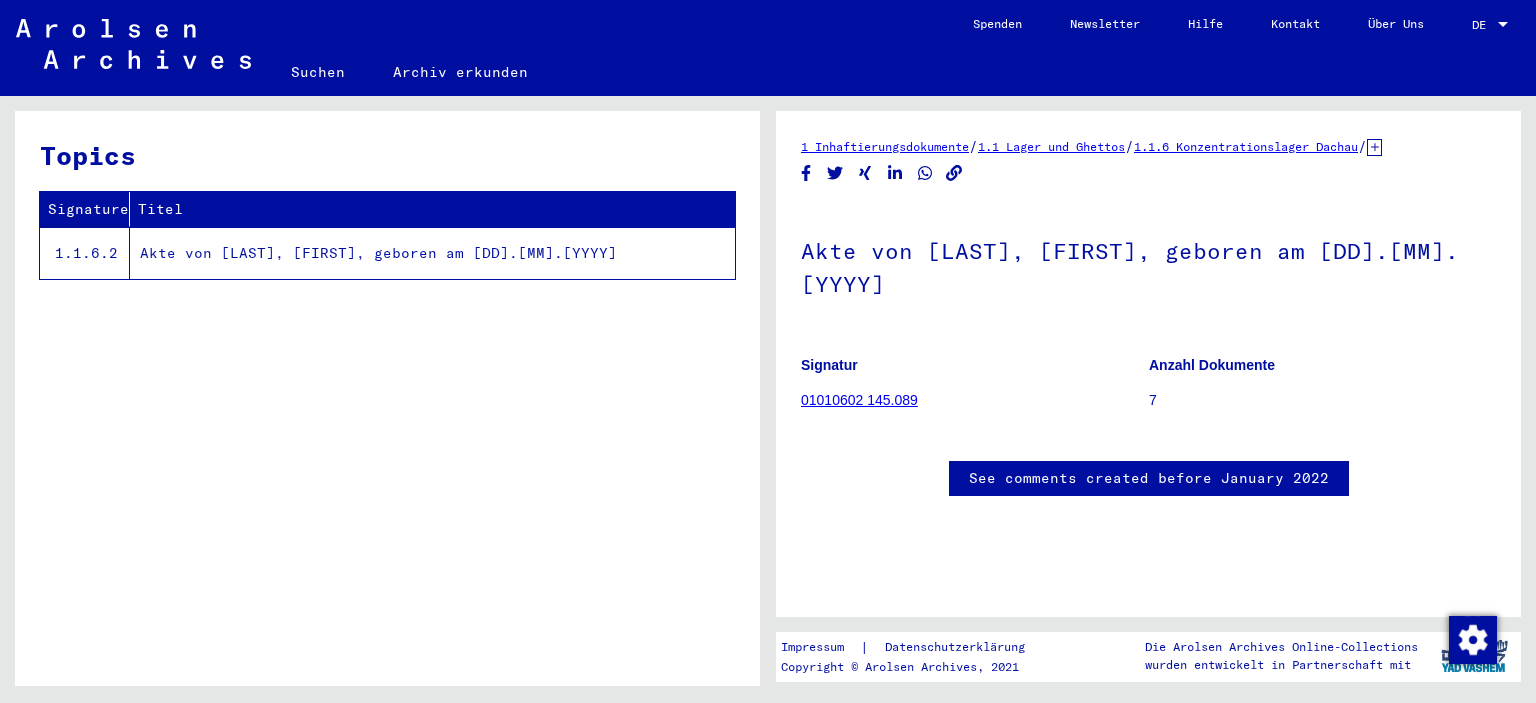 scroll, scrollTop: 300, scrollLeft: 0, axis: vertical 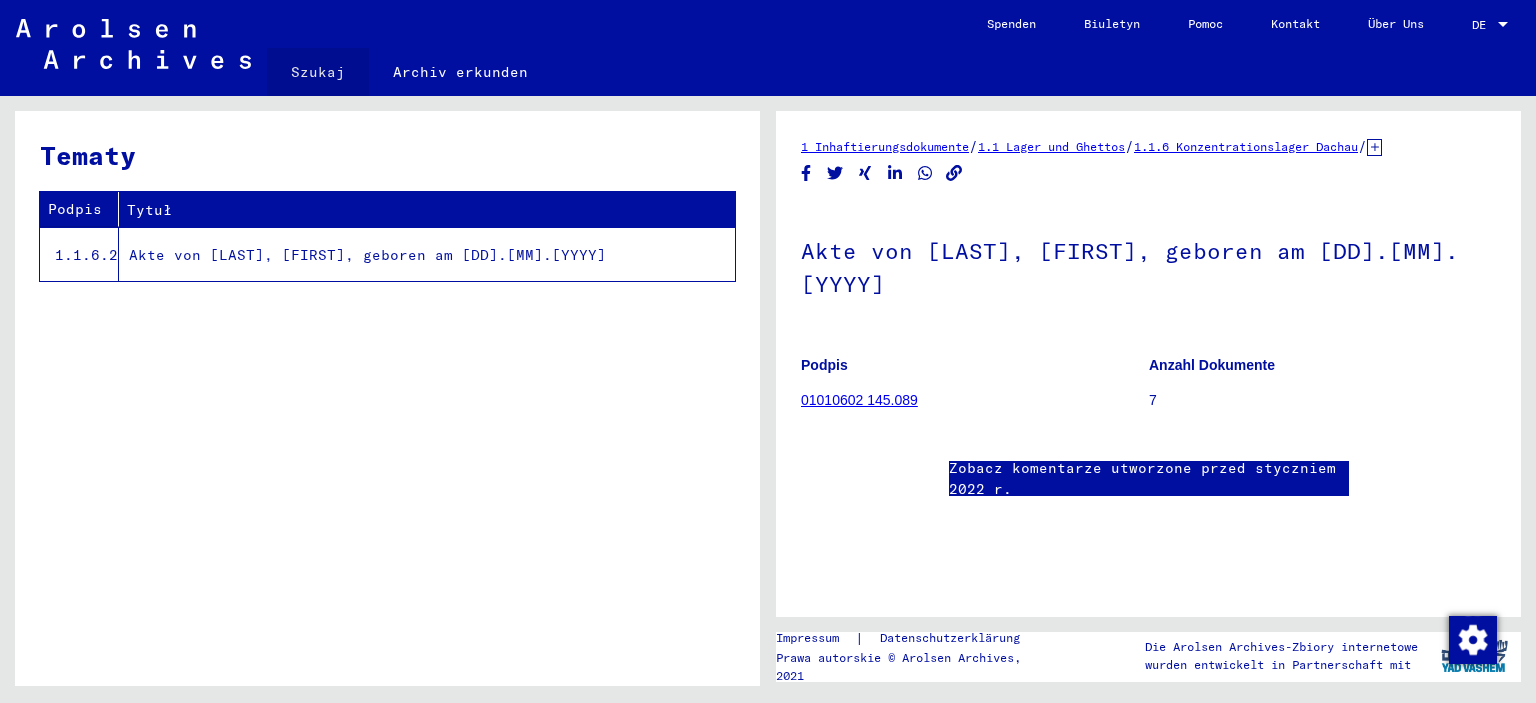 click on "Szukaj" 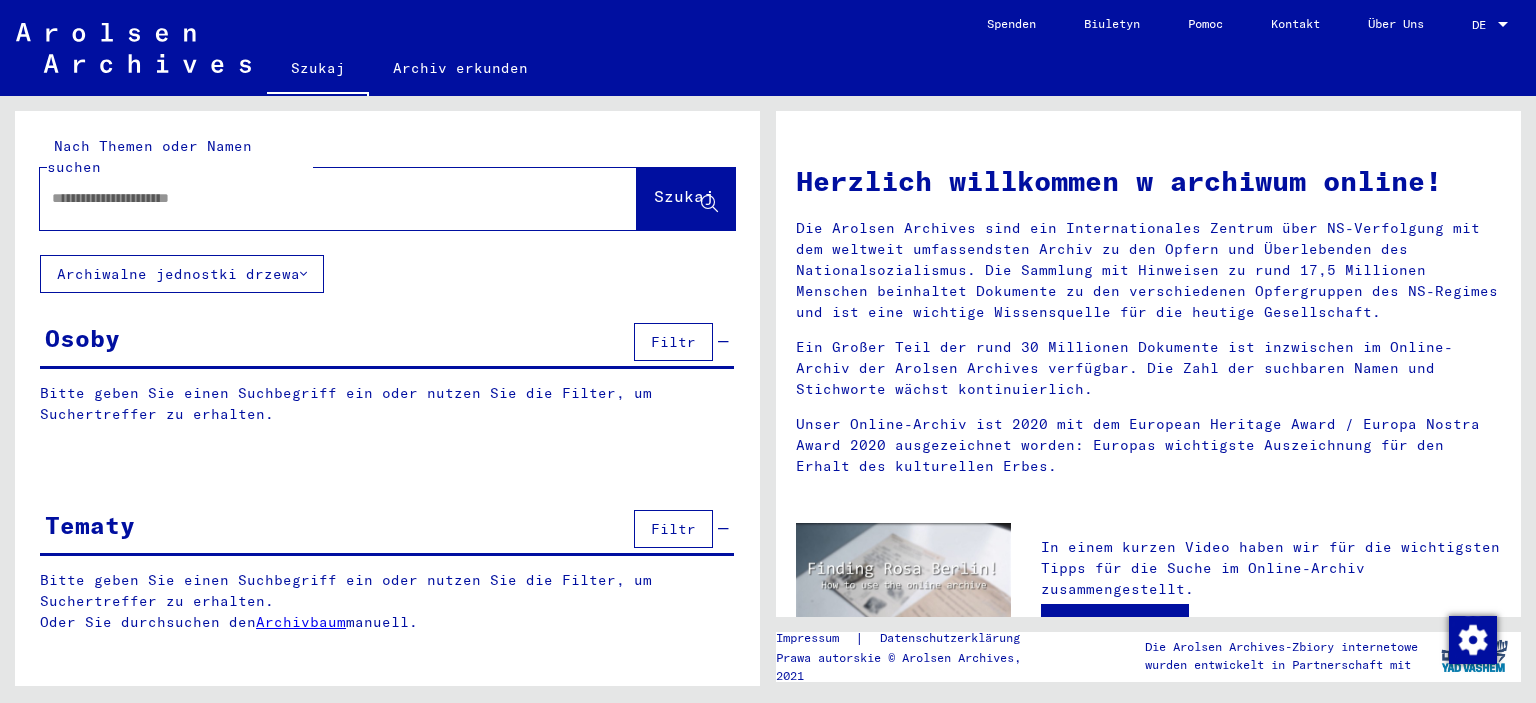 click at bounding box center (314, 198) 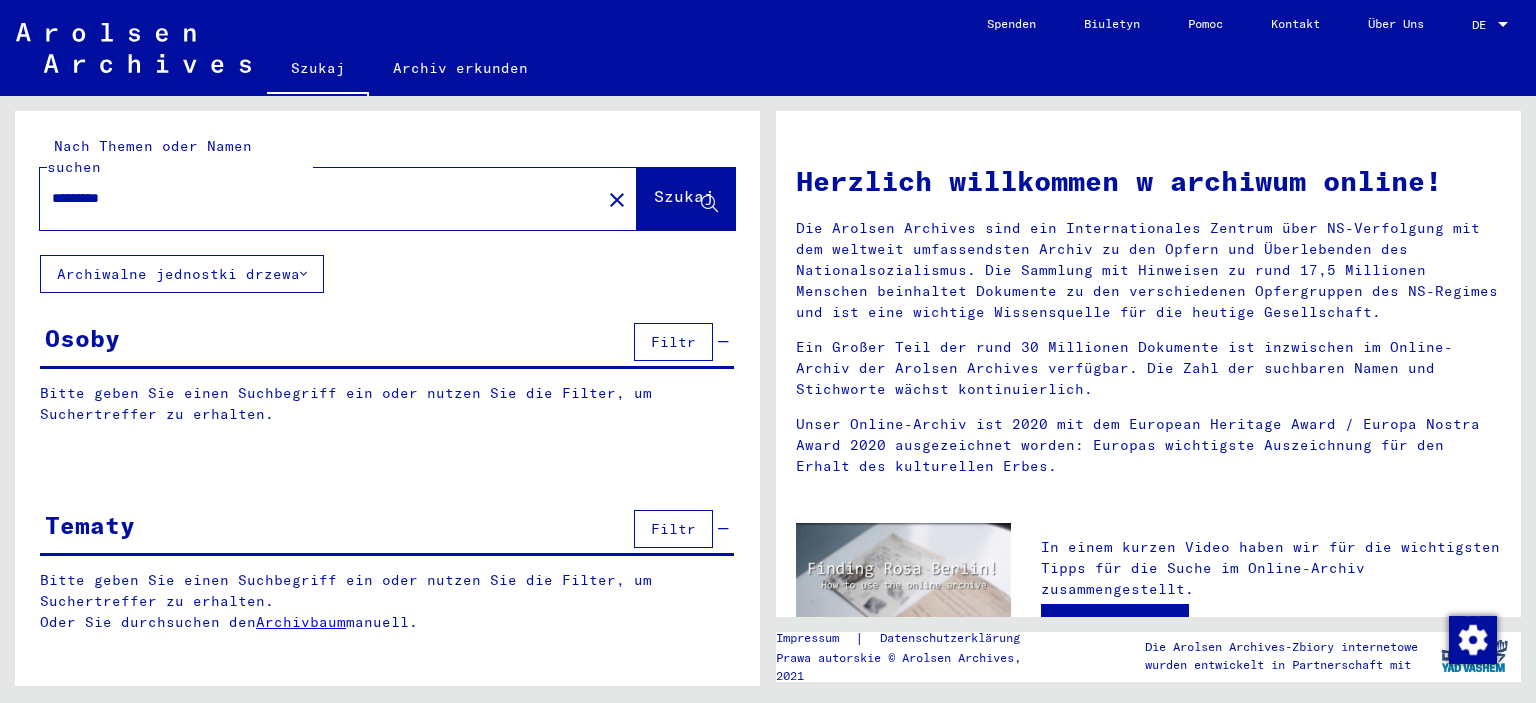 type on "*********" 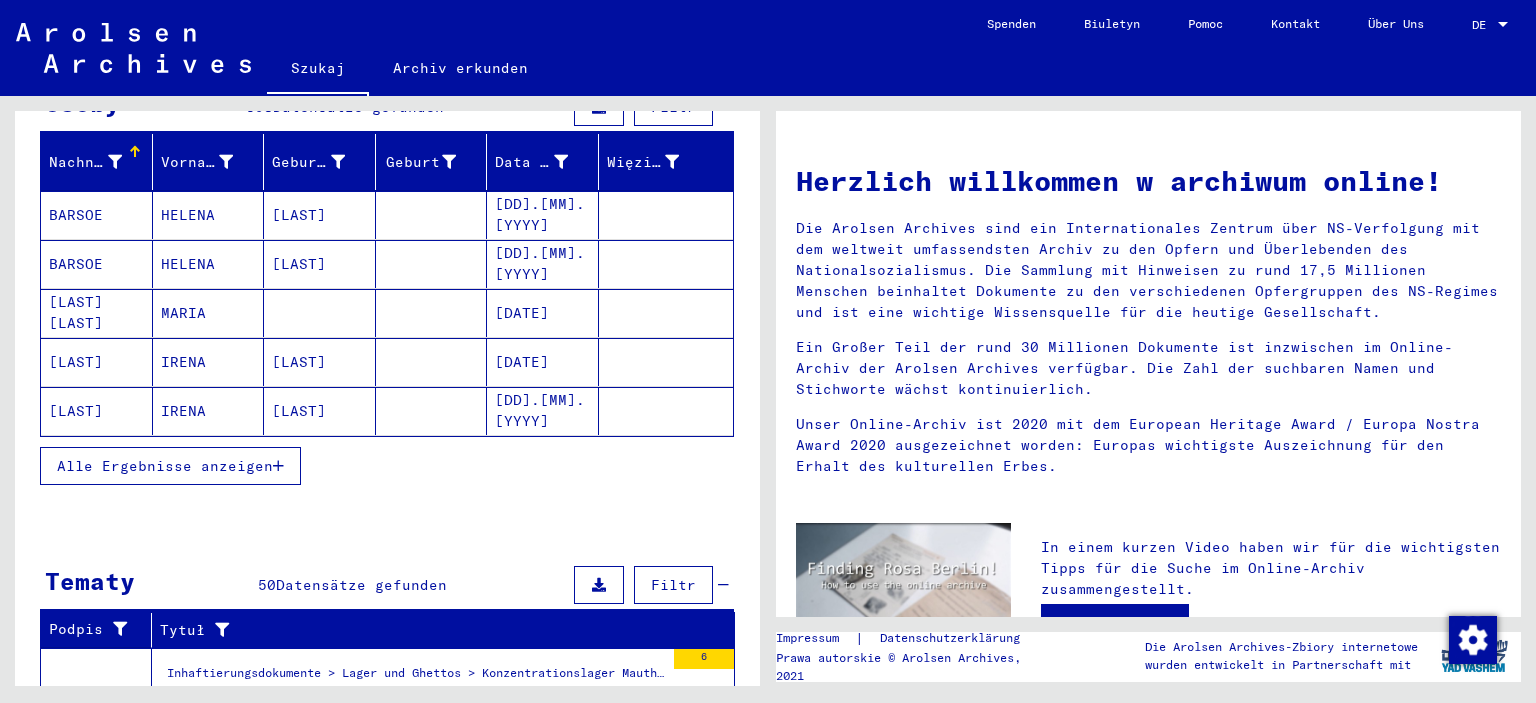 scroll, scrollTop: 200, scrollLeft: 0, axis: vertical 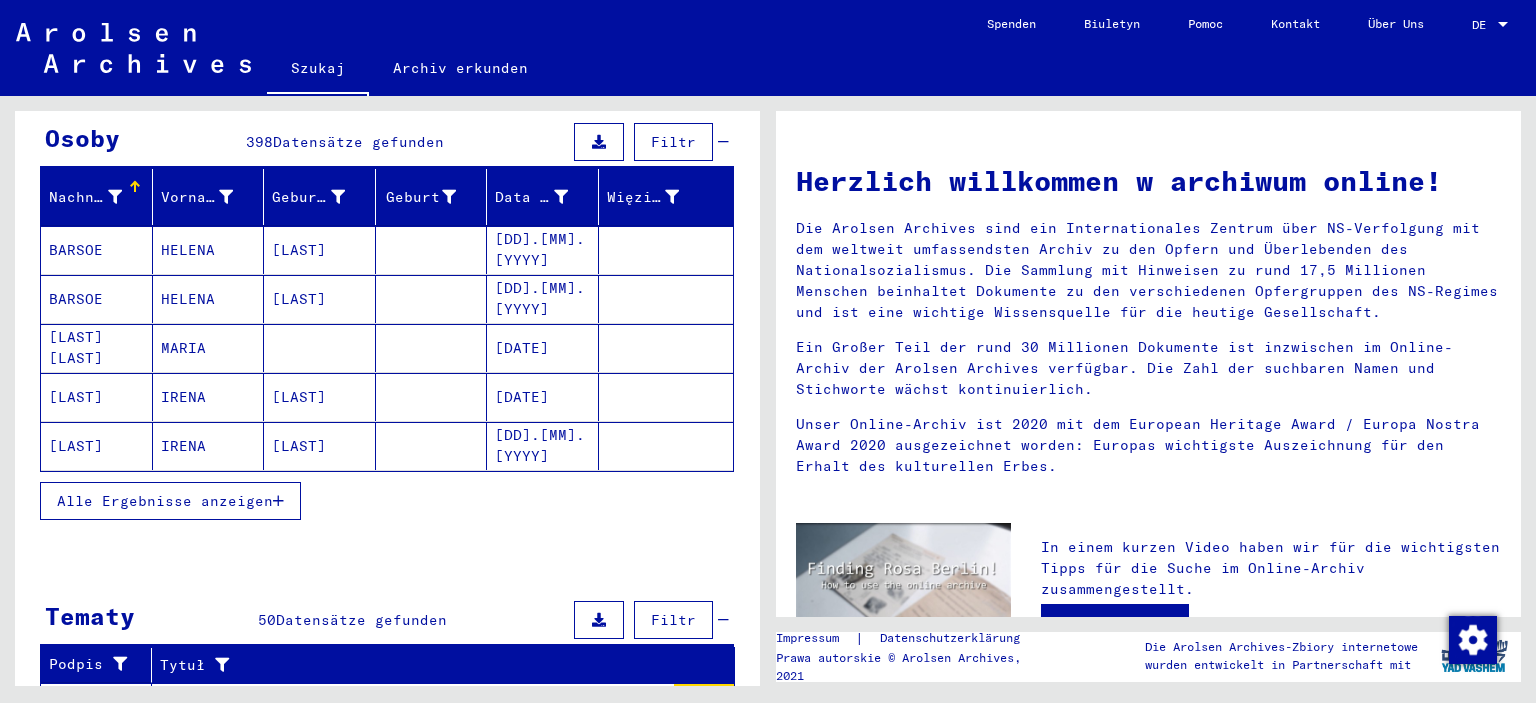 click on "Alle Ergebnisse anzeigen" at bounding box center (165, 501) 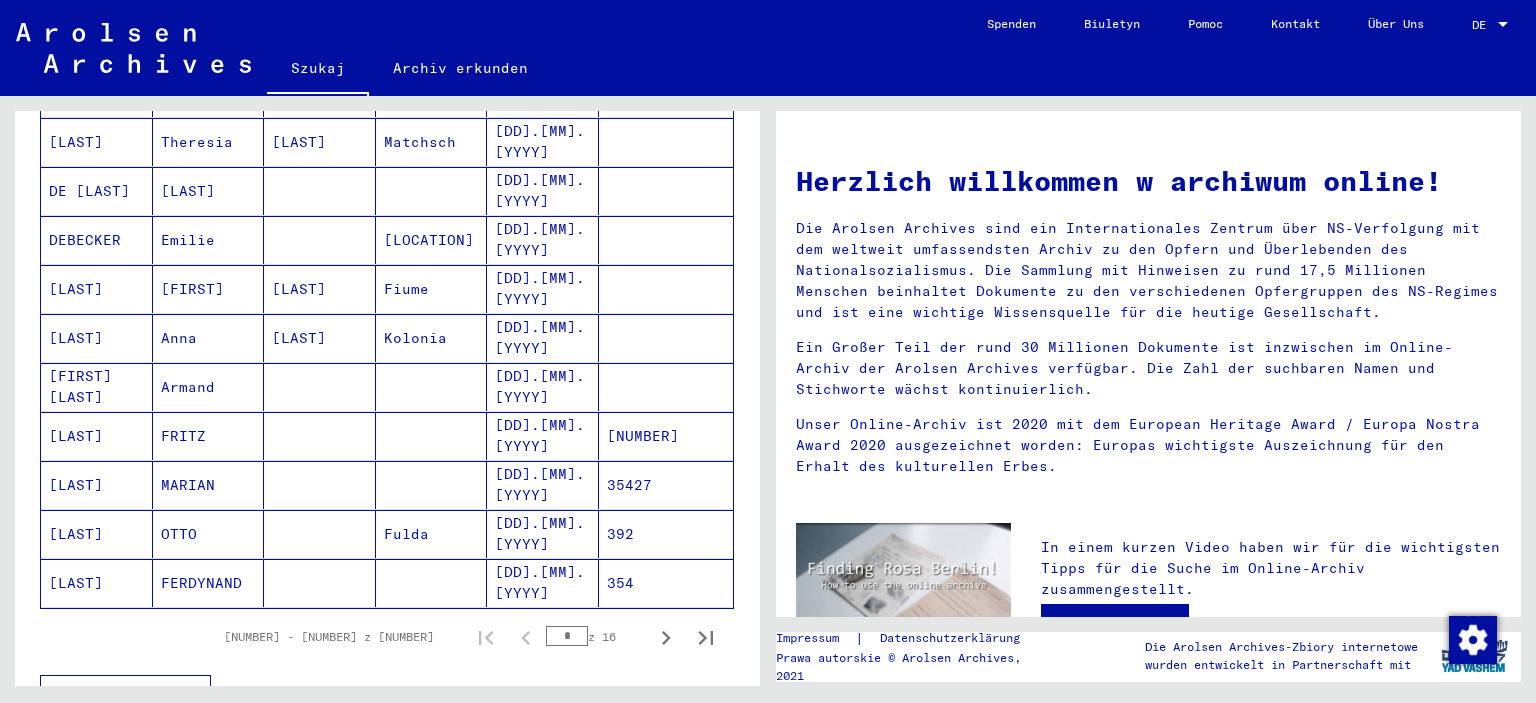 scroll, scrollTop: 1100, scrollLeft: 0, axis: vertical 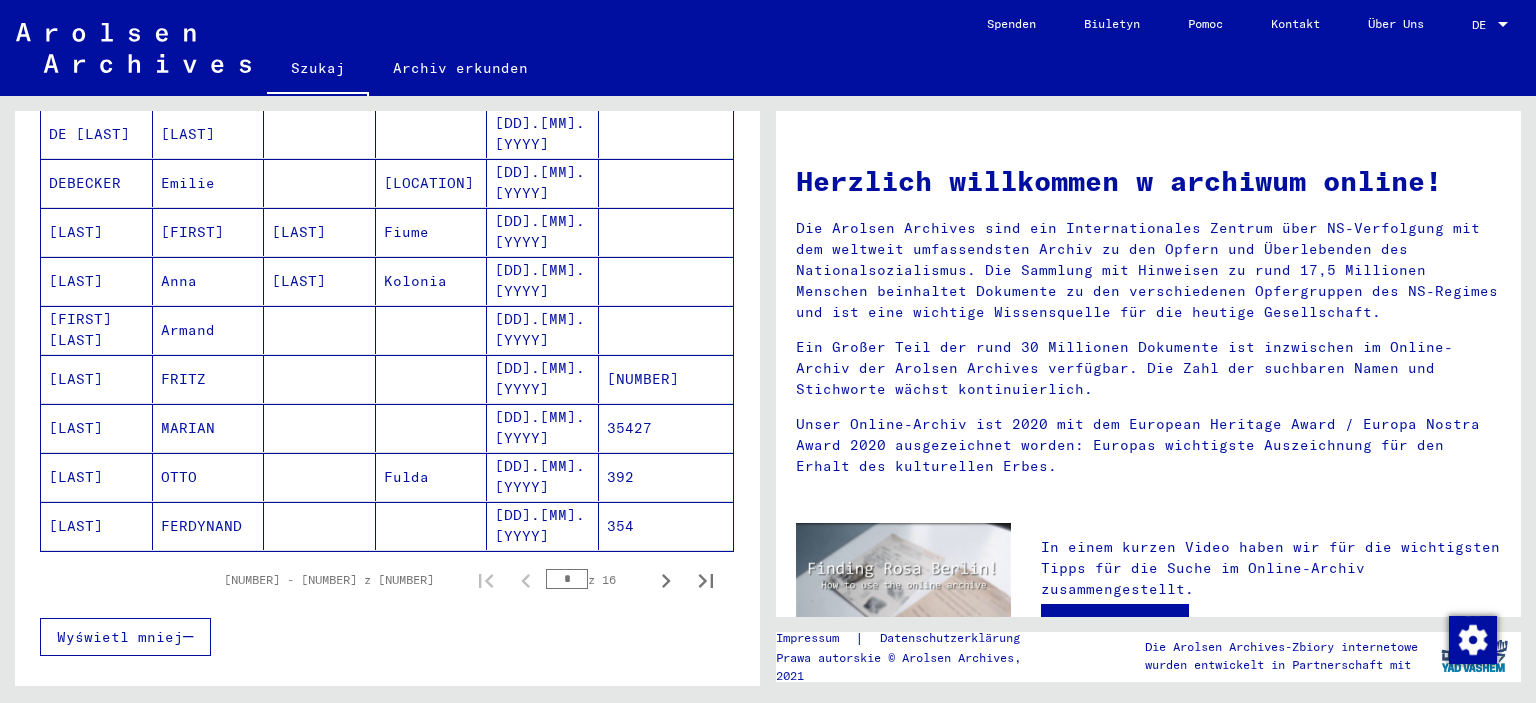 click on "Wyświetl mniej" at bounding box center [120, 637] 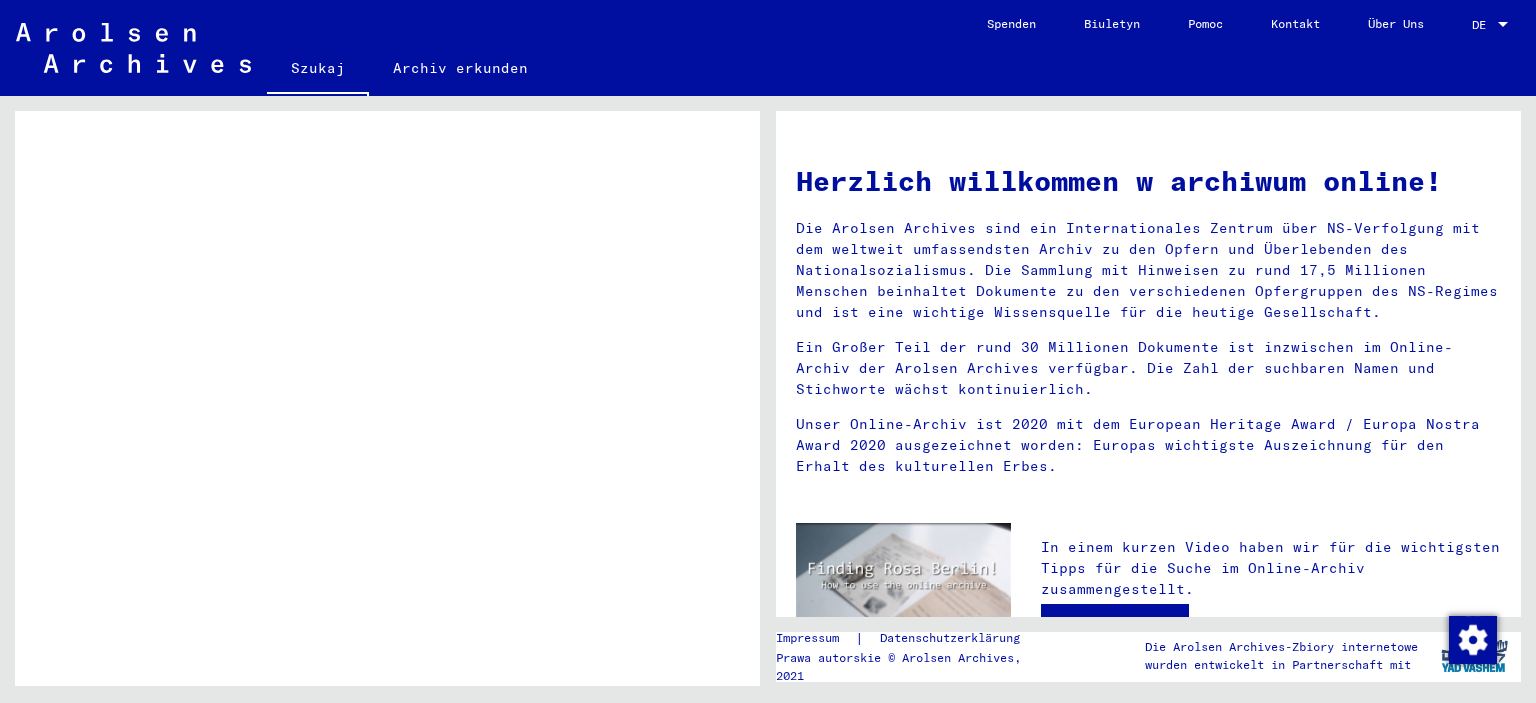 scroll, scrollTop: 1036, scrollLeft: 0, axis: vertical 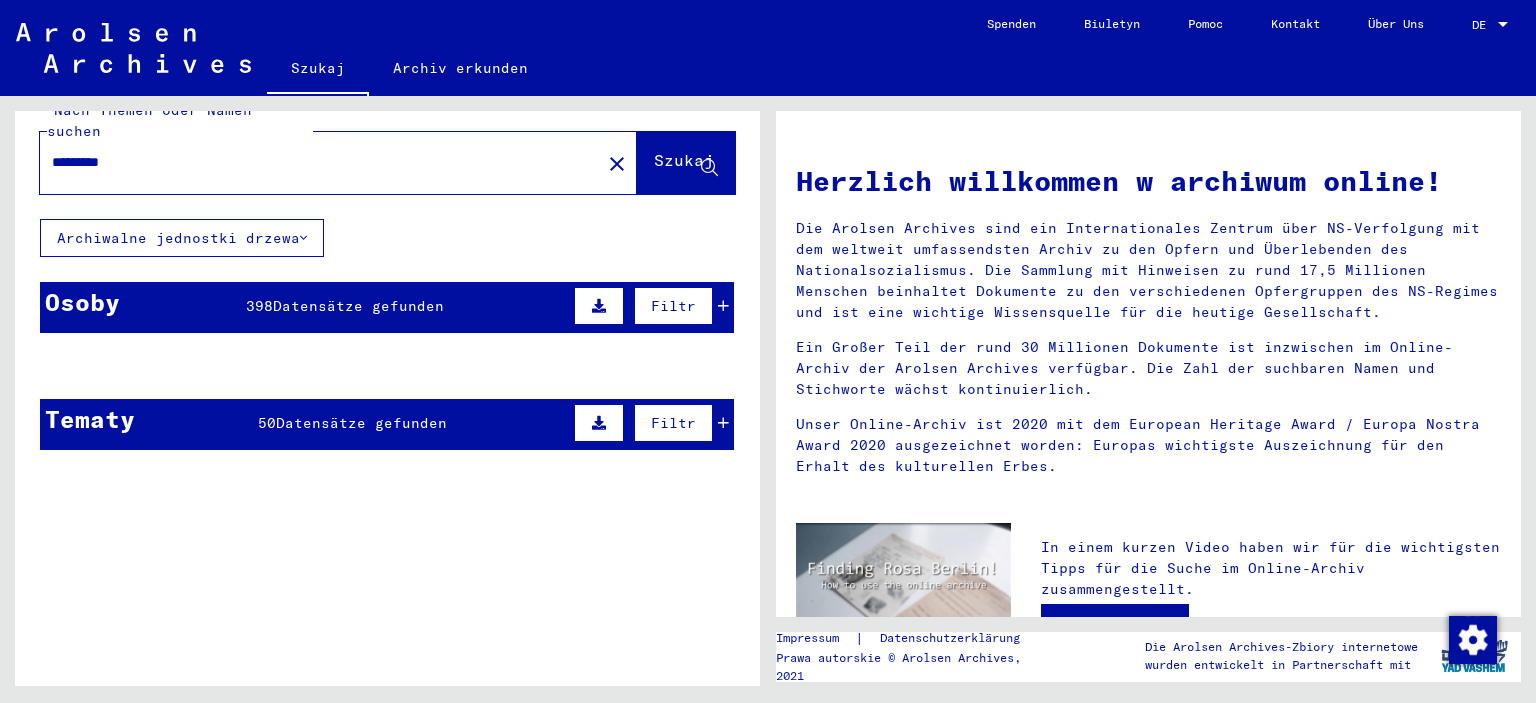 click on "Osoby" at bounding box center (82, 302) 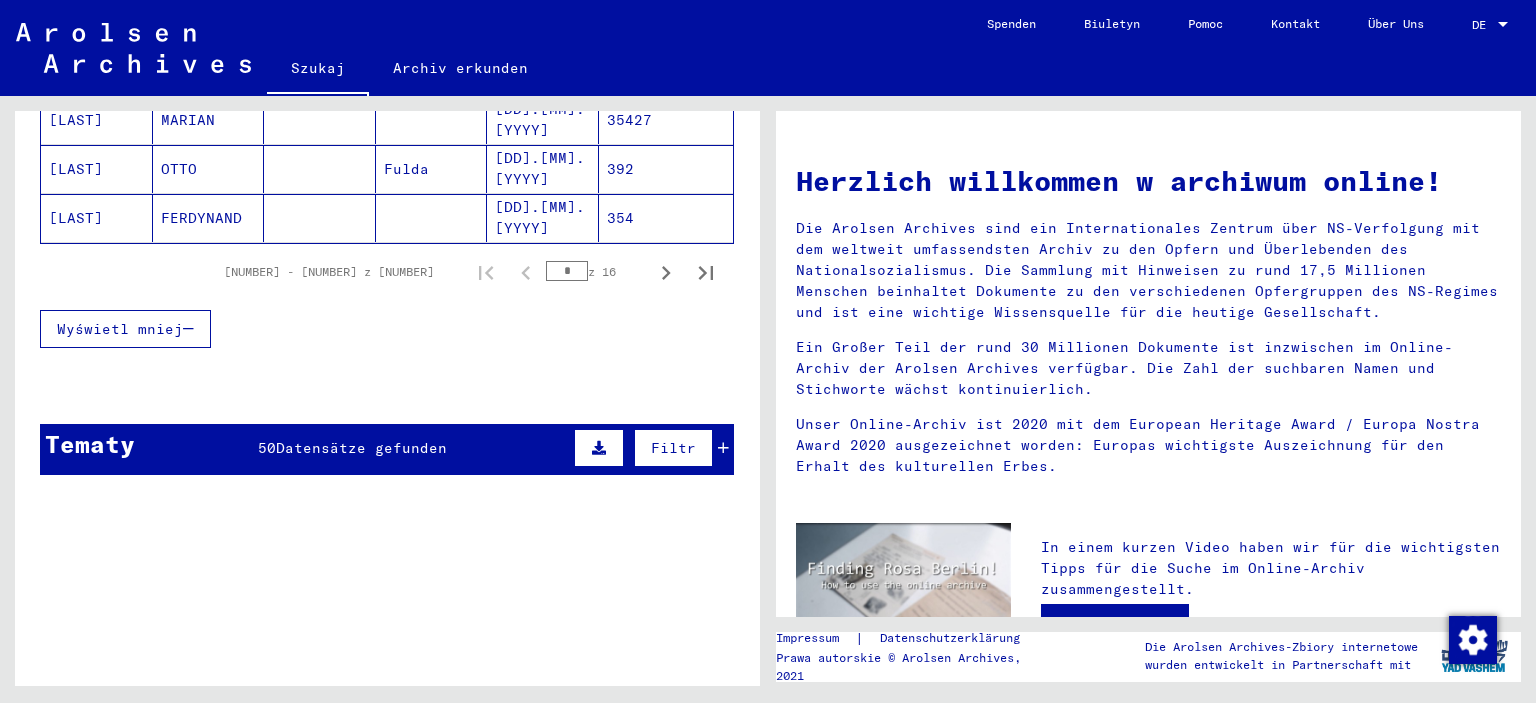 scroll, scrollTop: 1300, scrollLeft: 0, axis: vertical 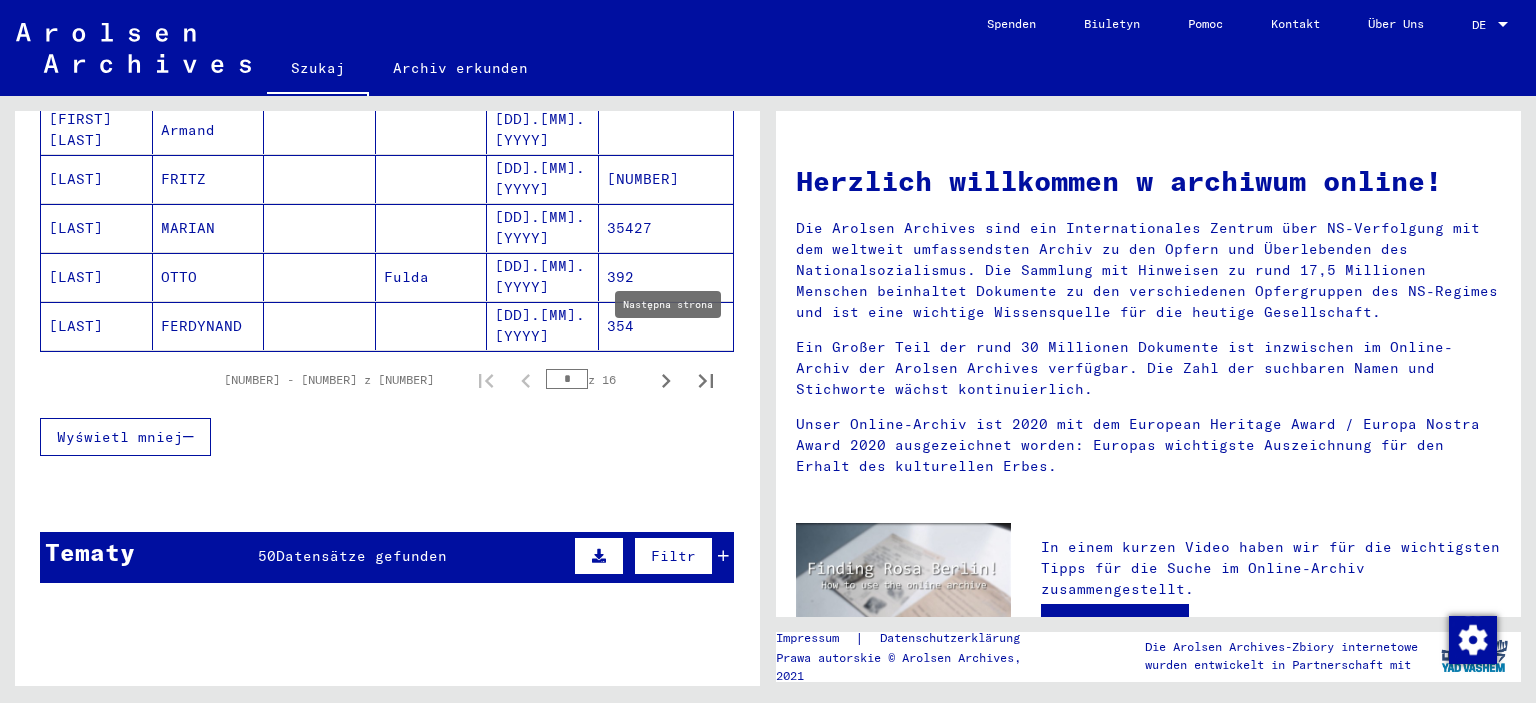 click 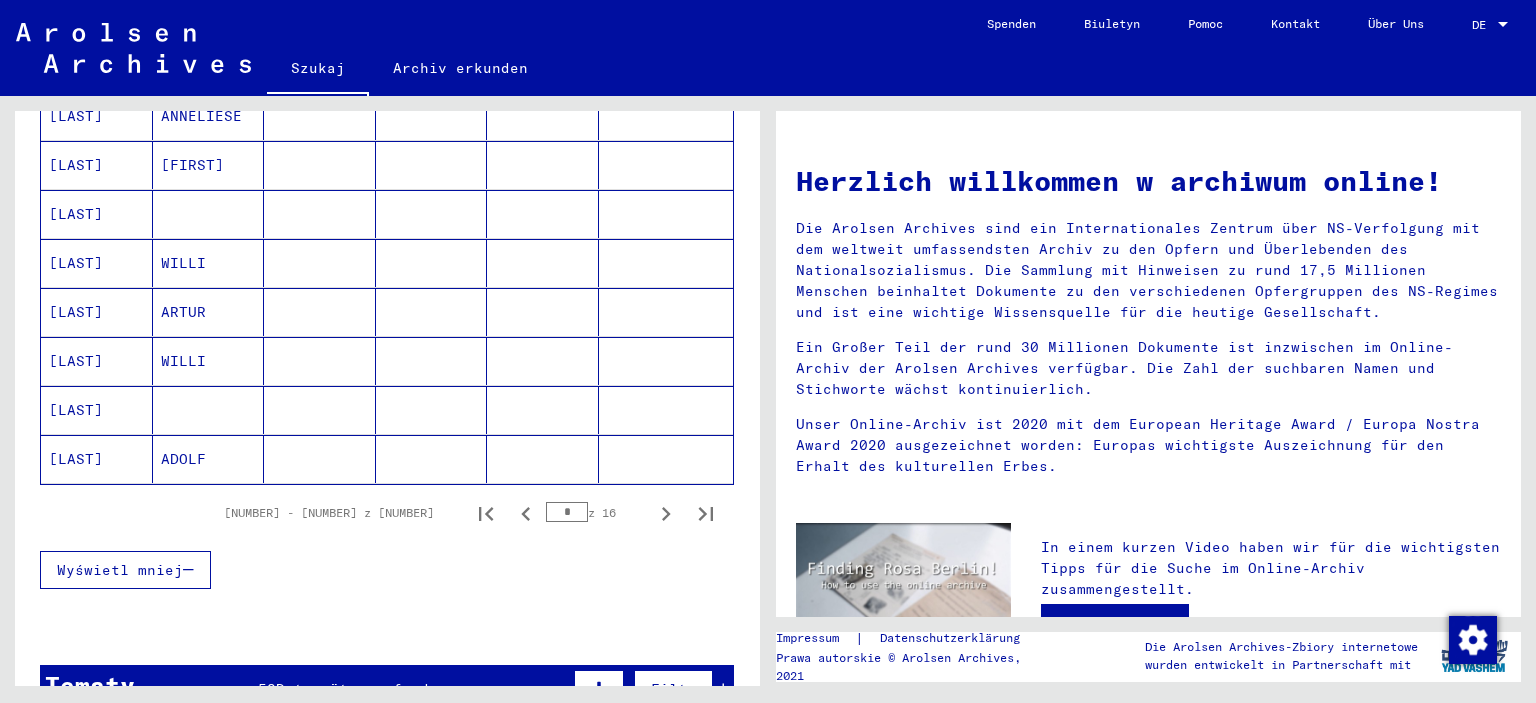 scroll, scrollTop: 1200, scrollLeft: 0, axis: vertical 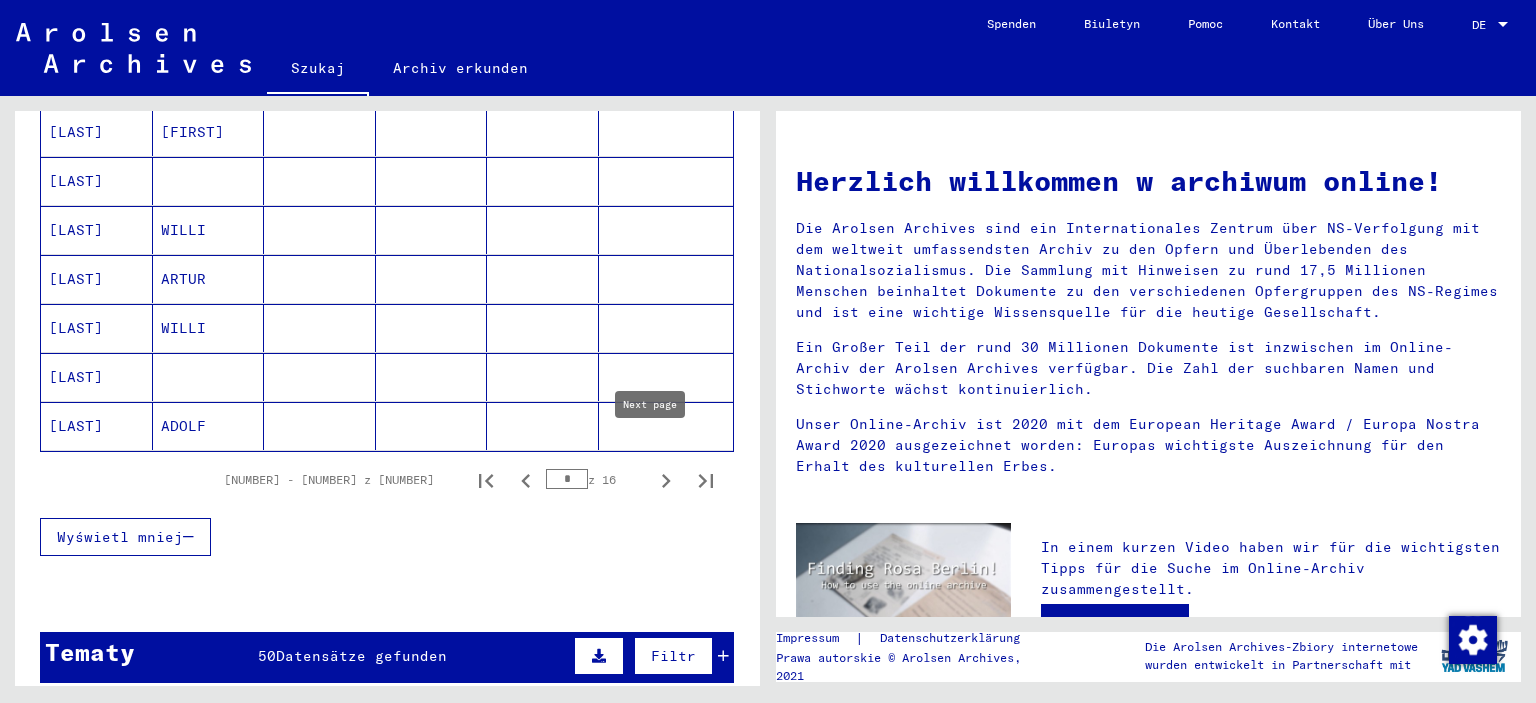click 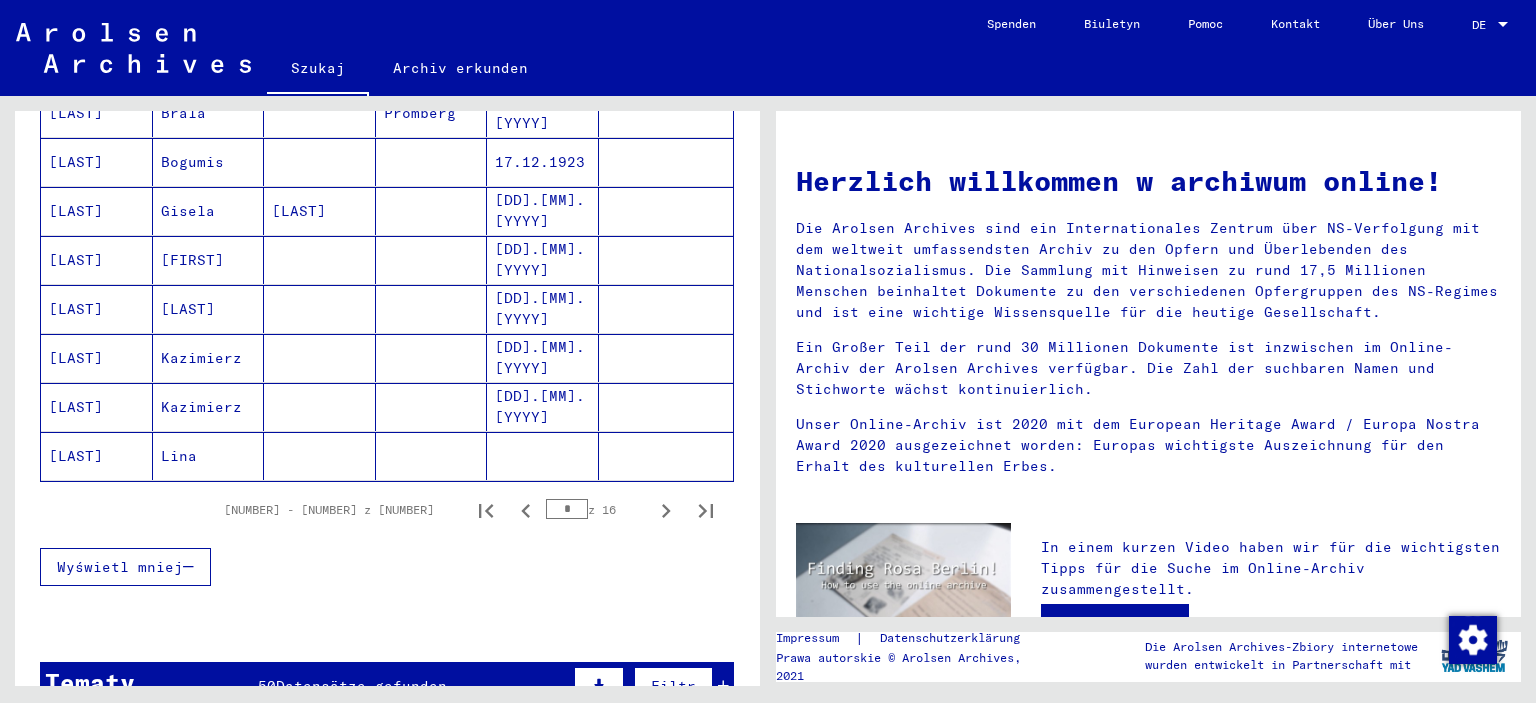 scroll, scrollTop: 1200, scrollLeft: 0, axis: vertical 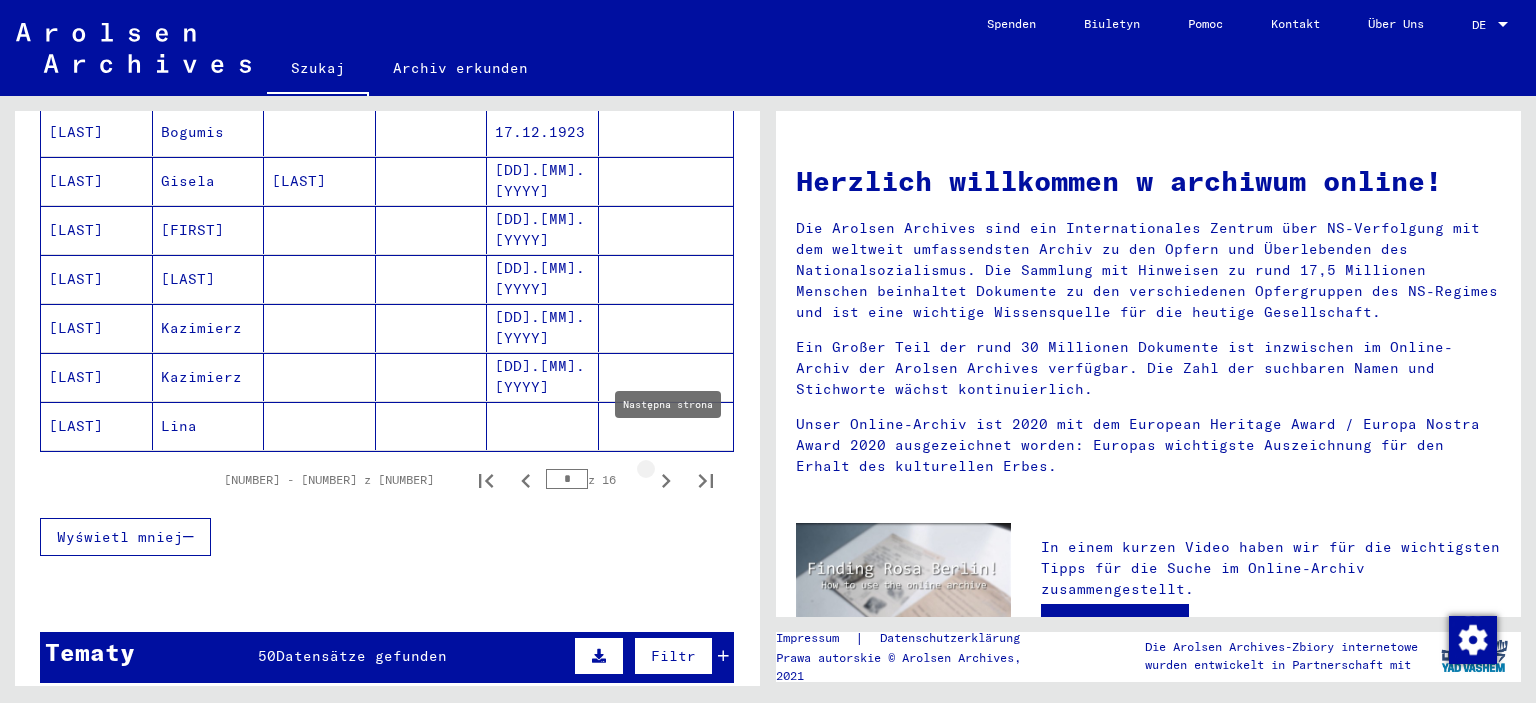 click 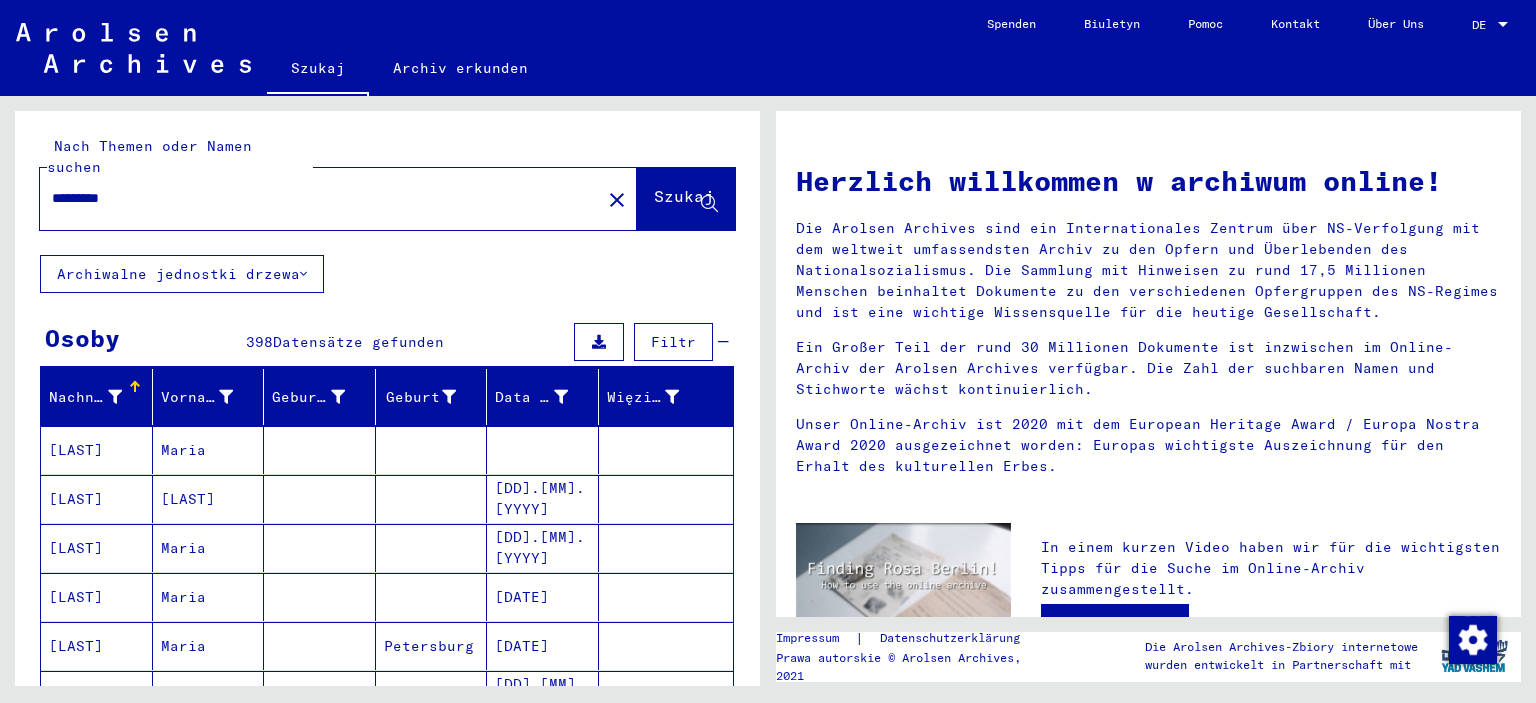 scroll, scrollTop: 200, scrollLeft: 0, axis: vertical 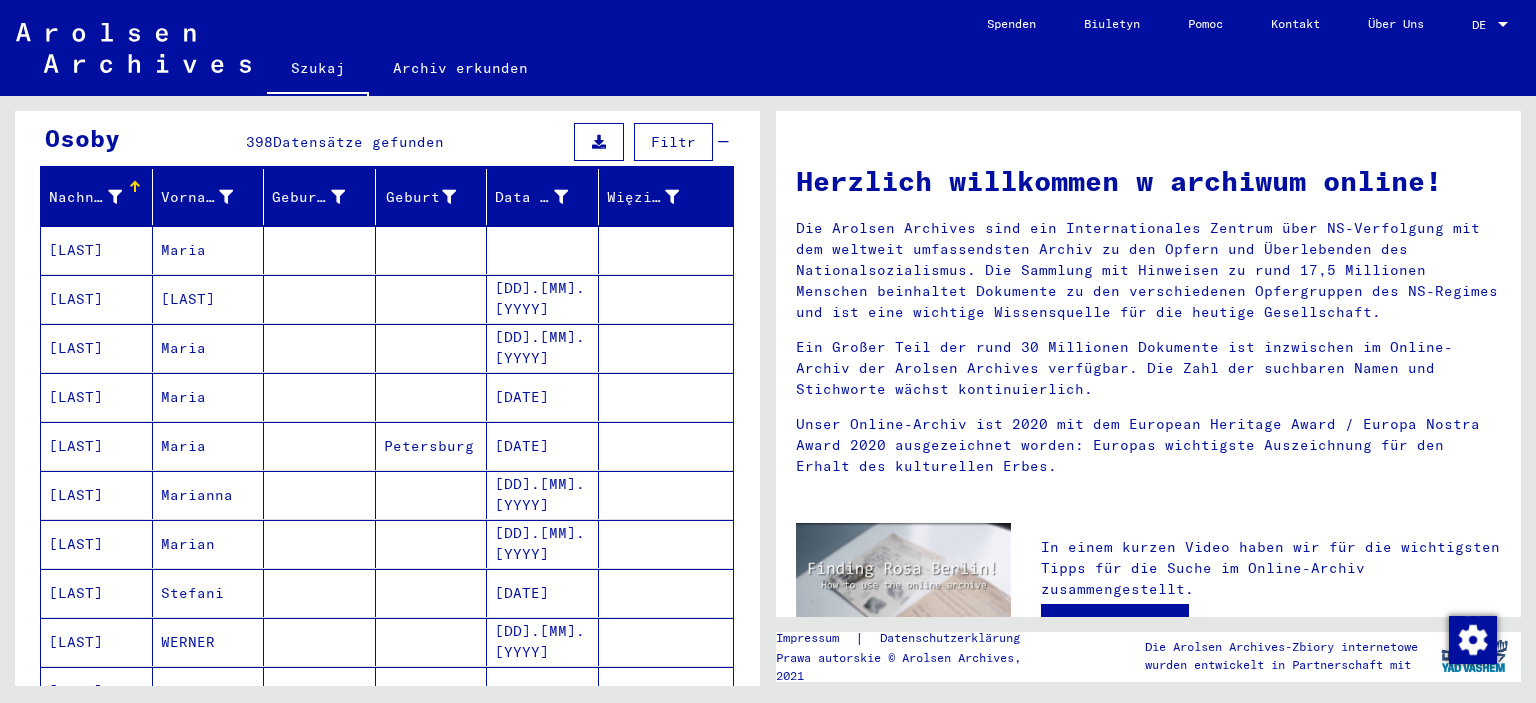 click on "[LAST]" at bounding box center (76, 299) 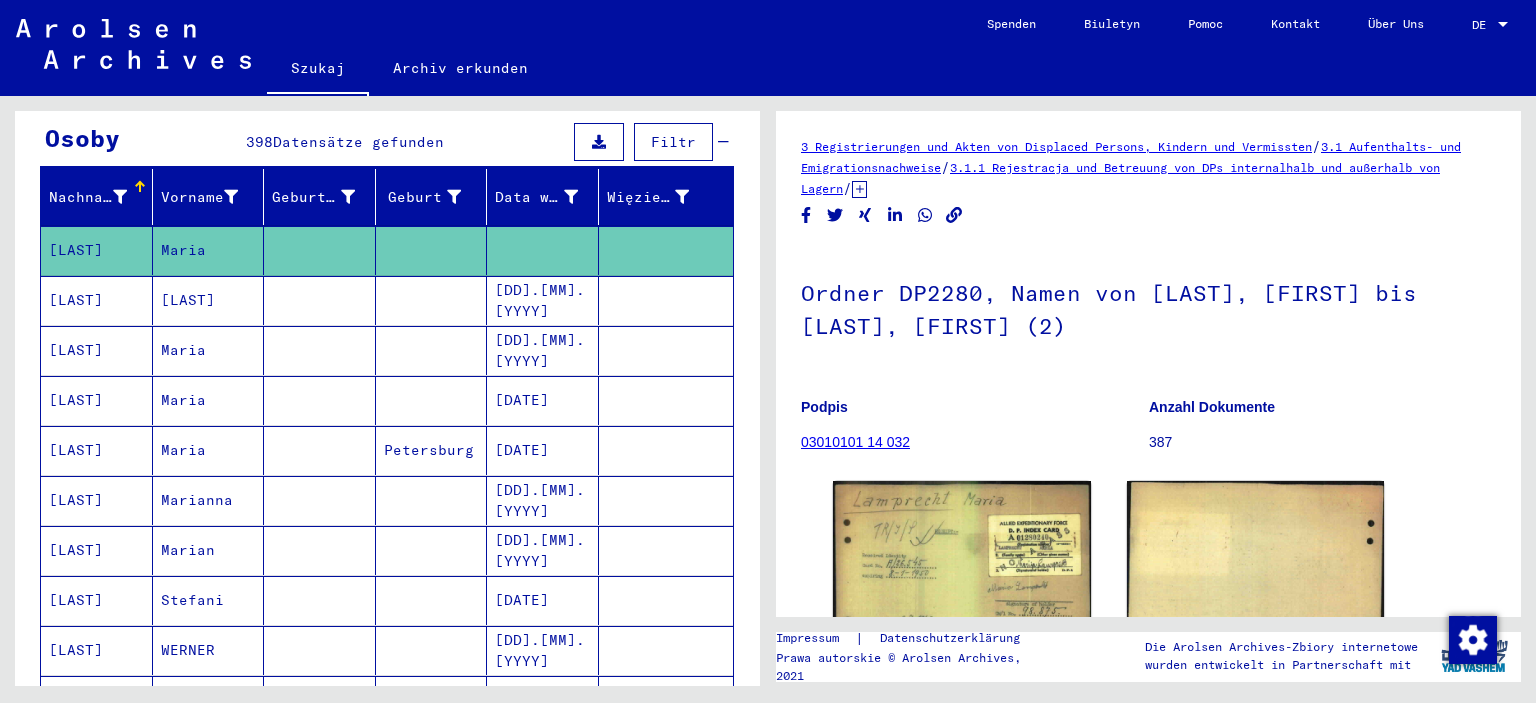 scroll, scrollTop: 0, scrollLeft: 0, axis: both 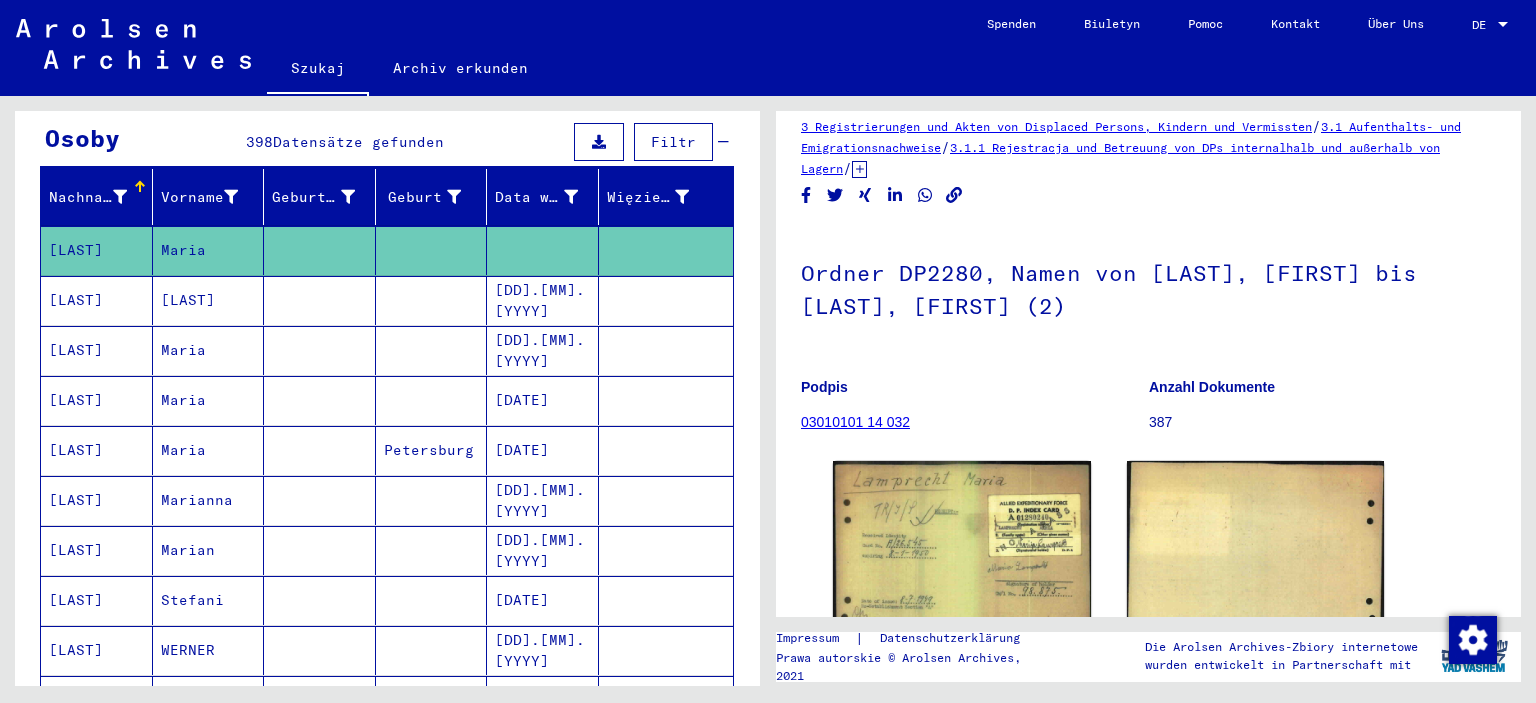 click at bounding box center [1503, 24] 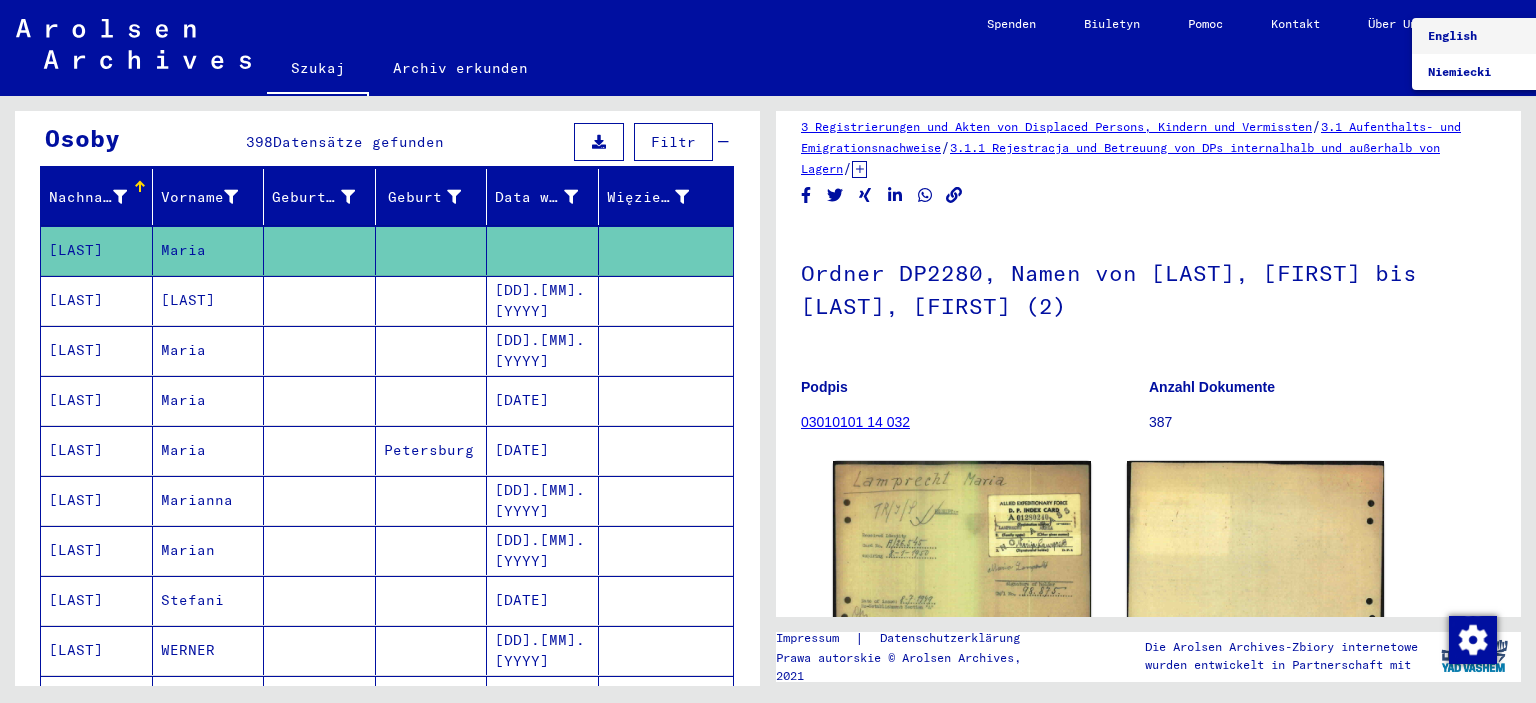 click on "English" at bounding box center (1452, 35) 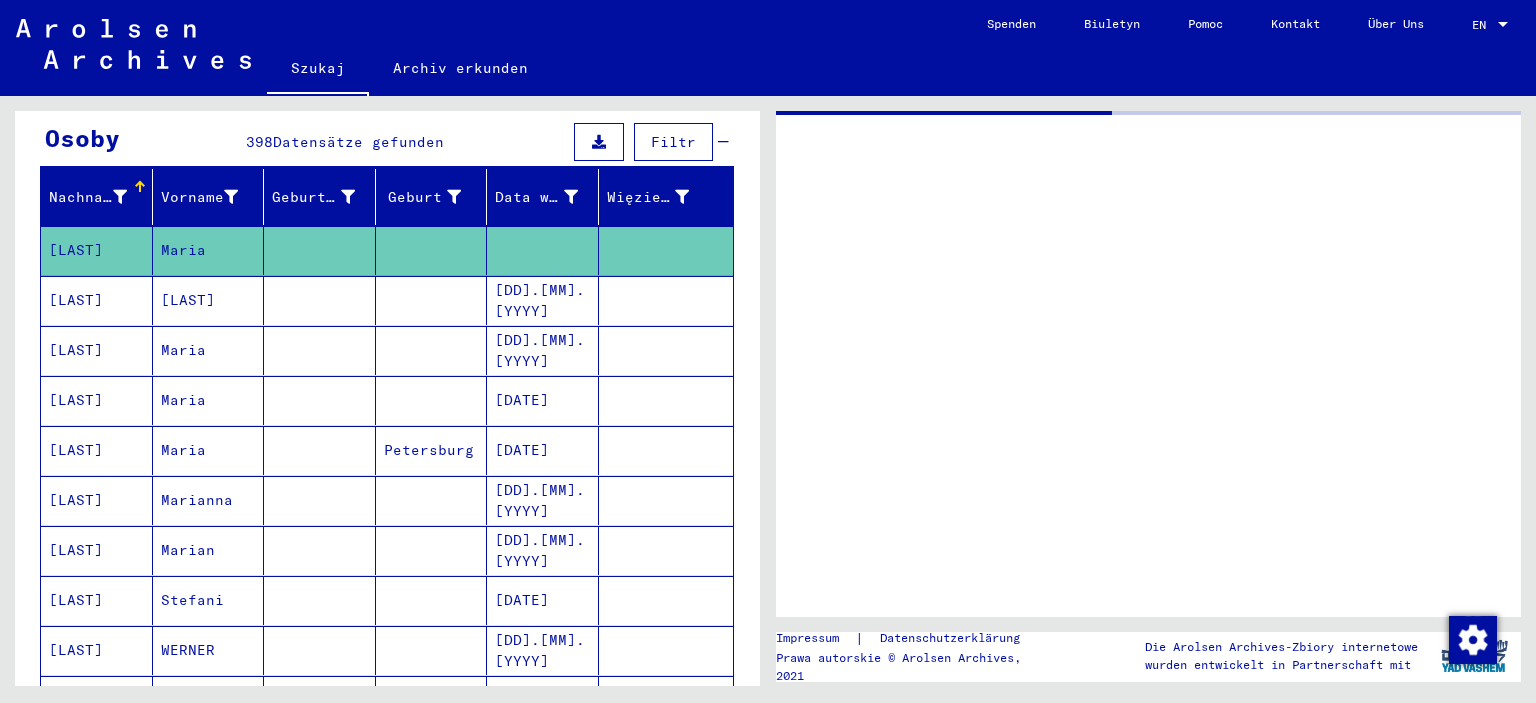 scroll, scrollTop: 0, scrollLeft: 0, axis: both 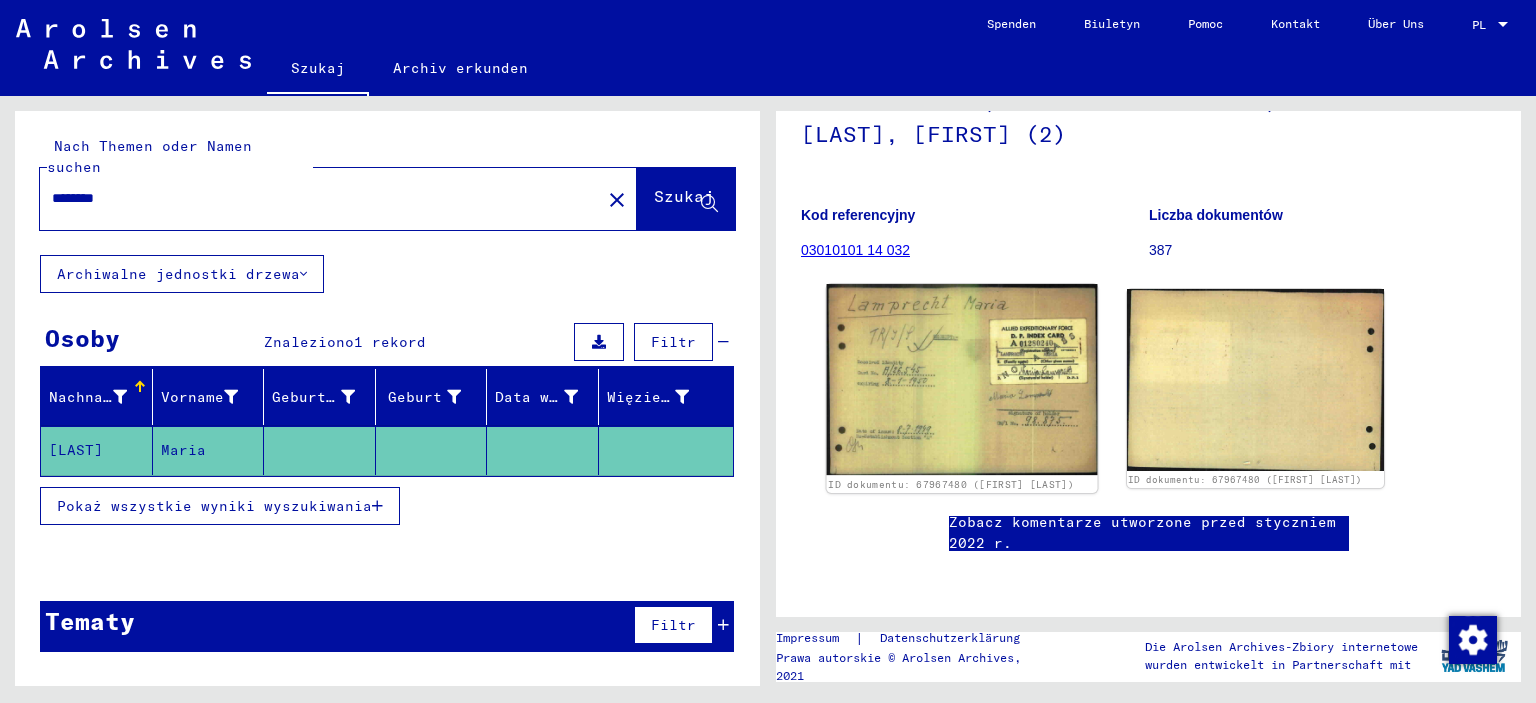 click 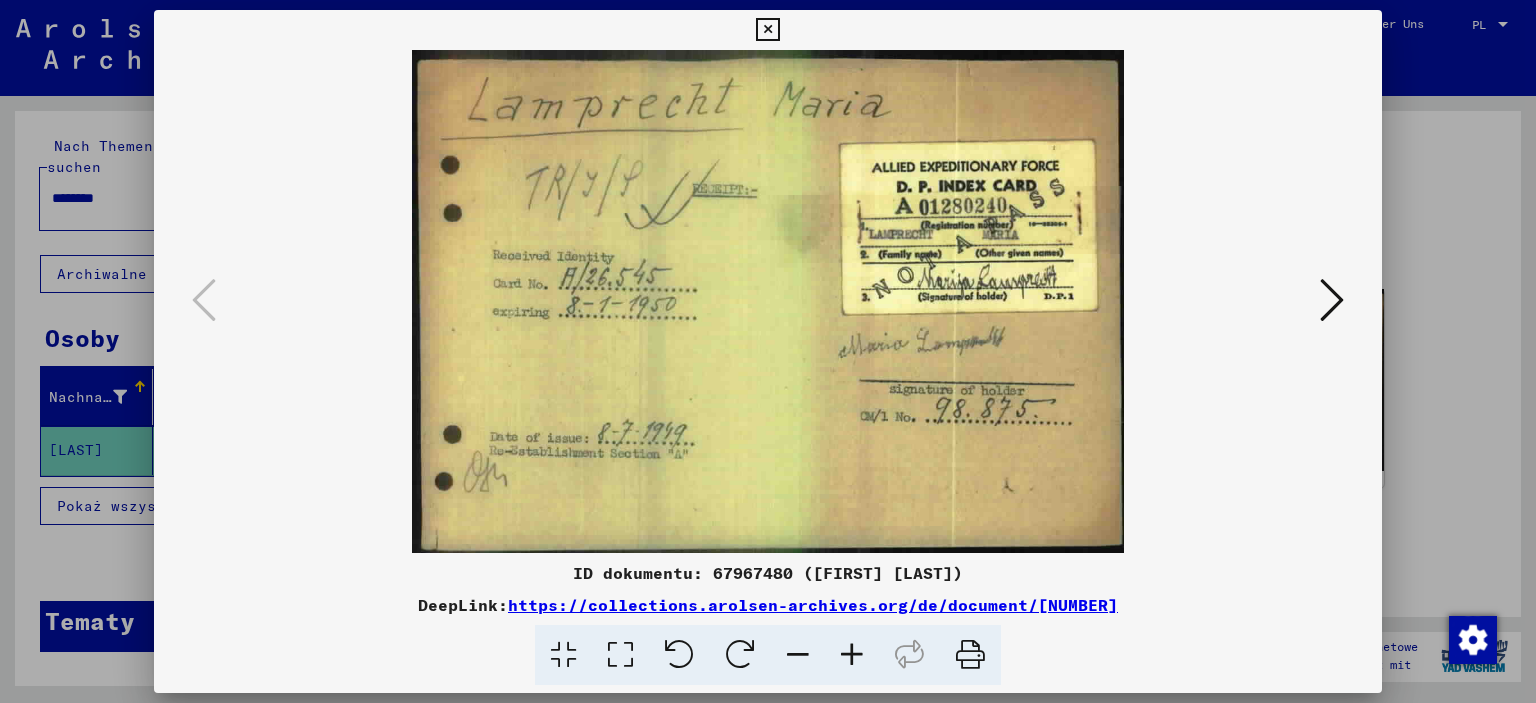 click at bounding box center [1332, 300] 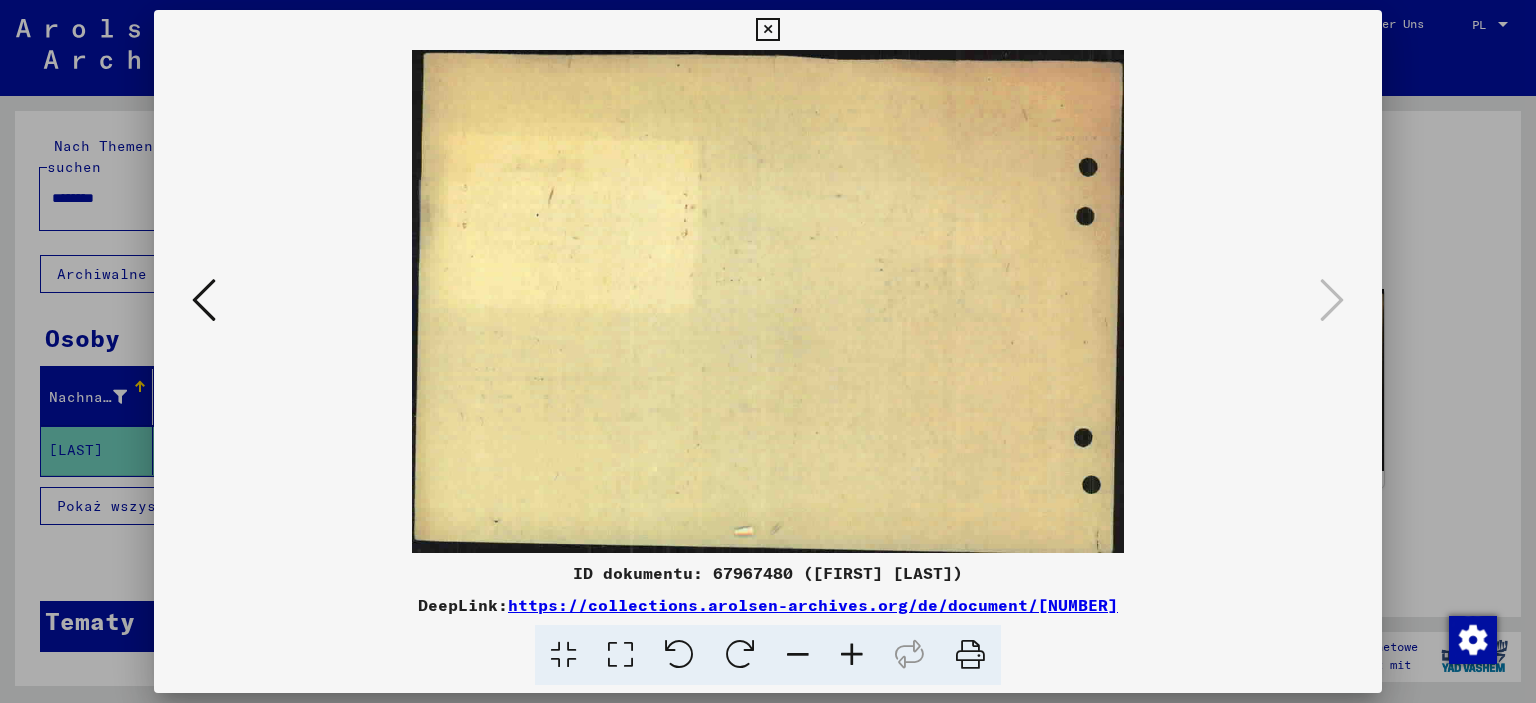 click at bounding box center [767, 30] 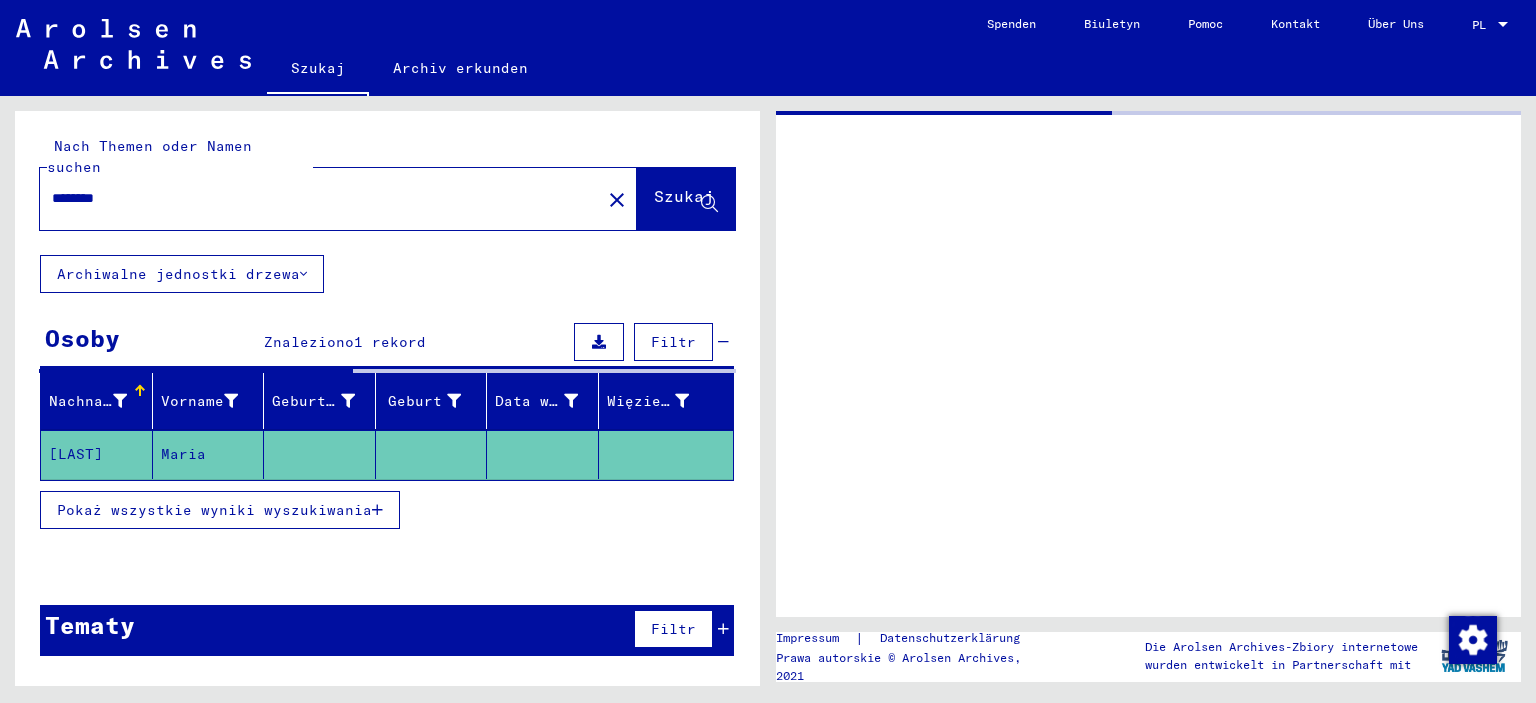 scroll, scrollTop: 0, scrollLeft: 0, axis: both 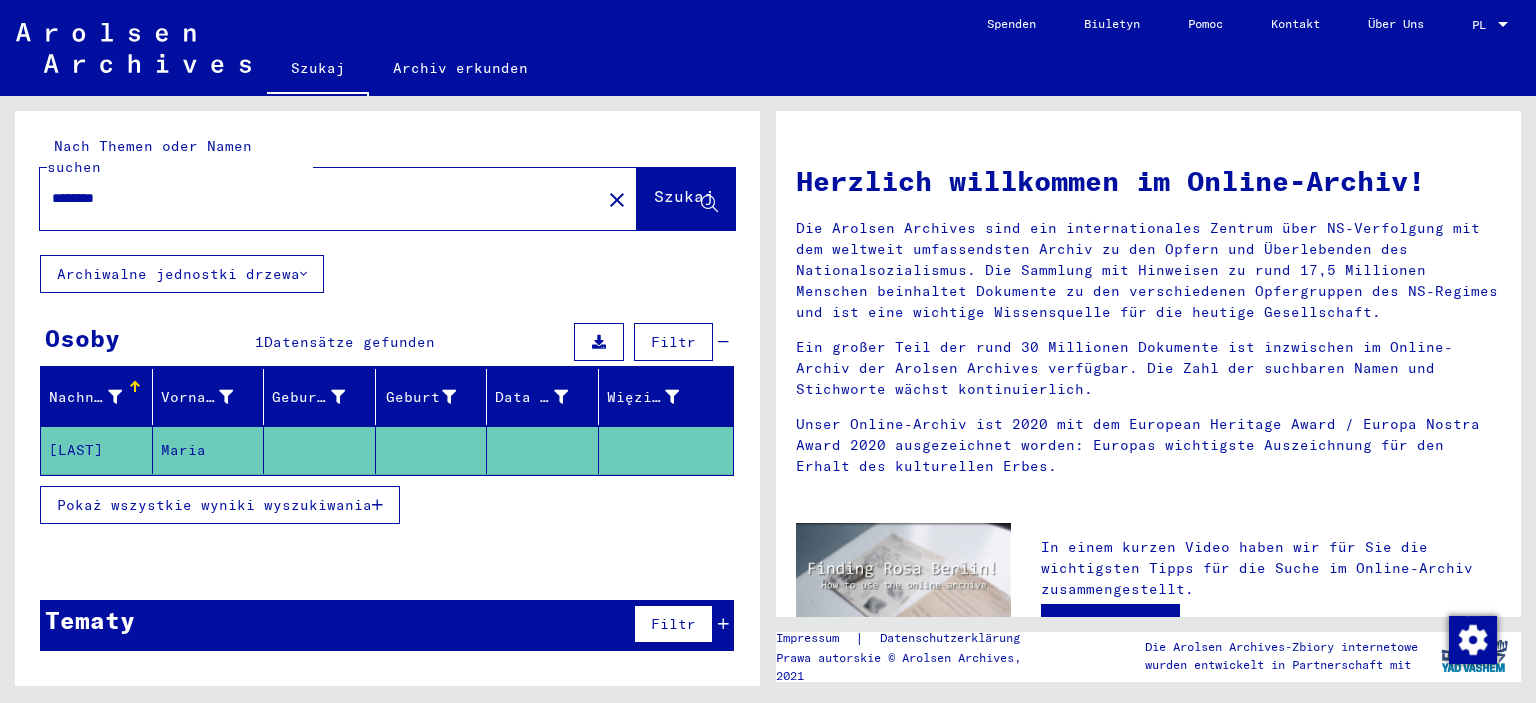 type on "*********" 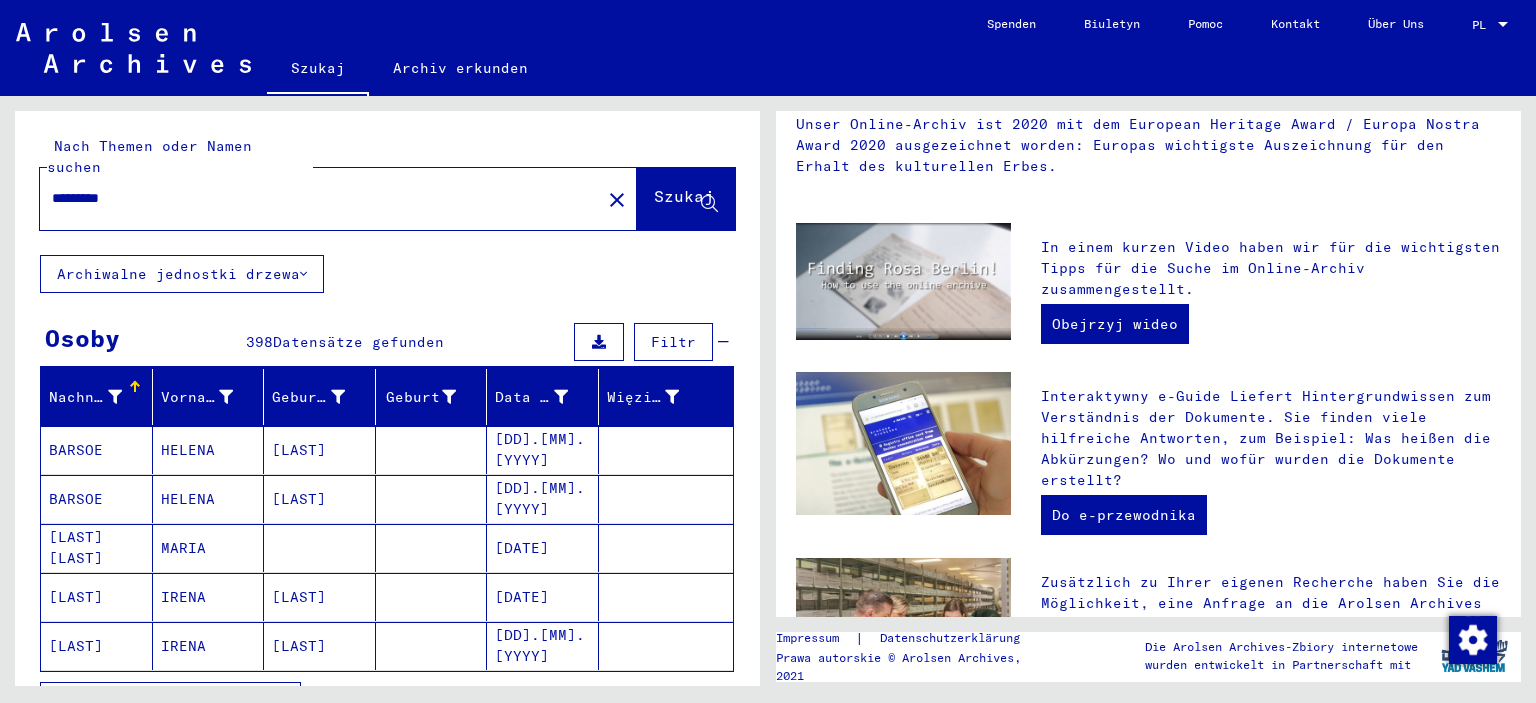 scroll, scrollTop: 500, scrollLeft: 0, axis: vertical 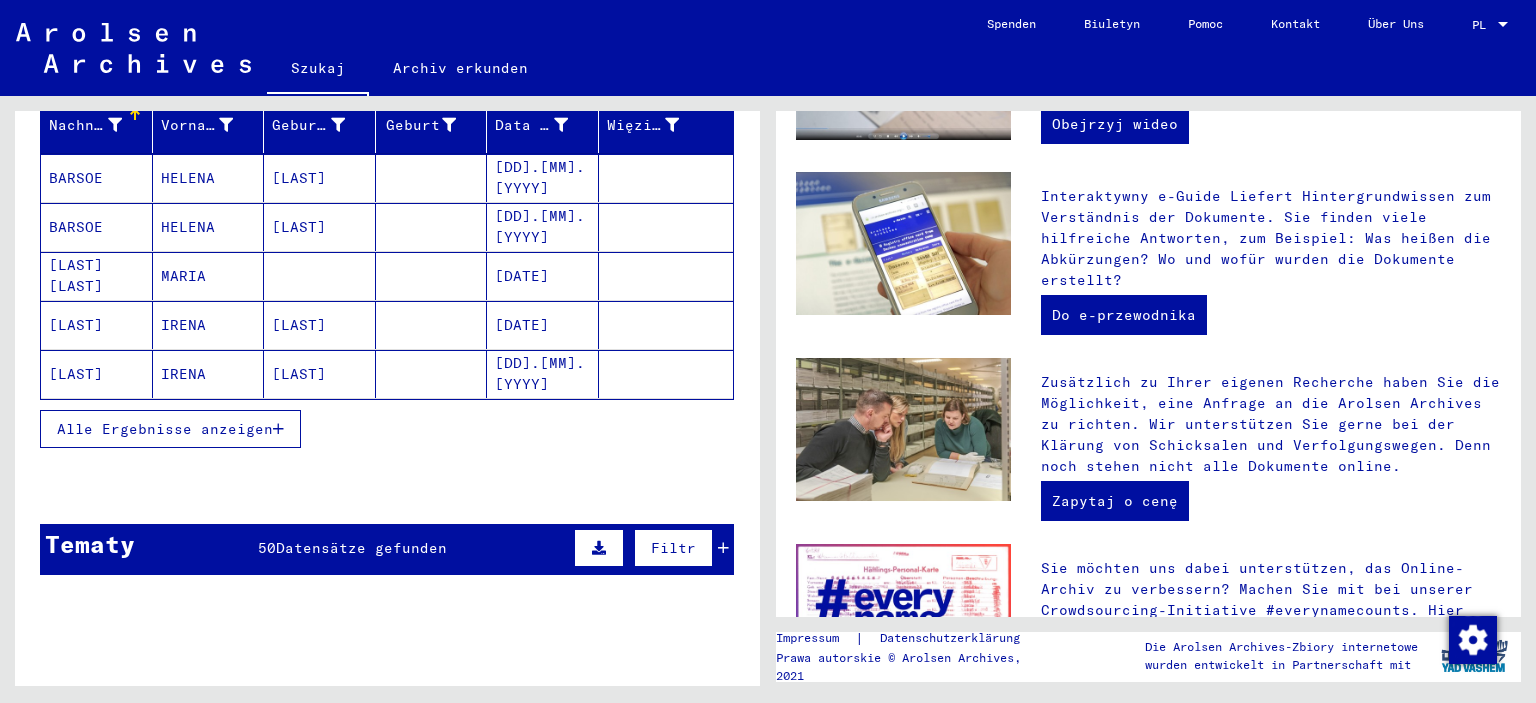 click on "Alle Ergebnisse anzeigen" at bounding box center [165, 429] 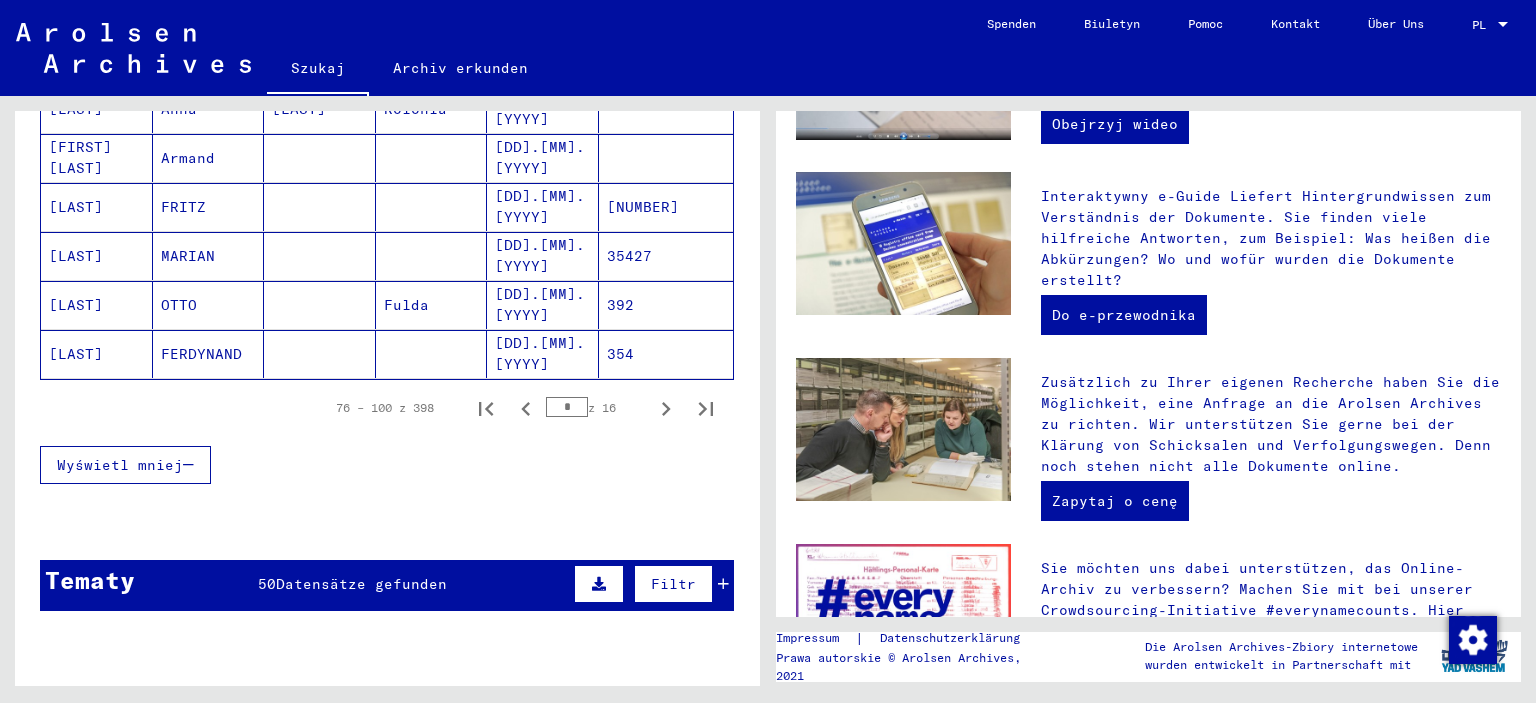 scroll, scrollTop: 1472, scrollLeft: 0, axis: vertical 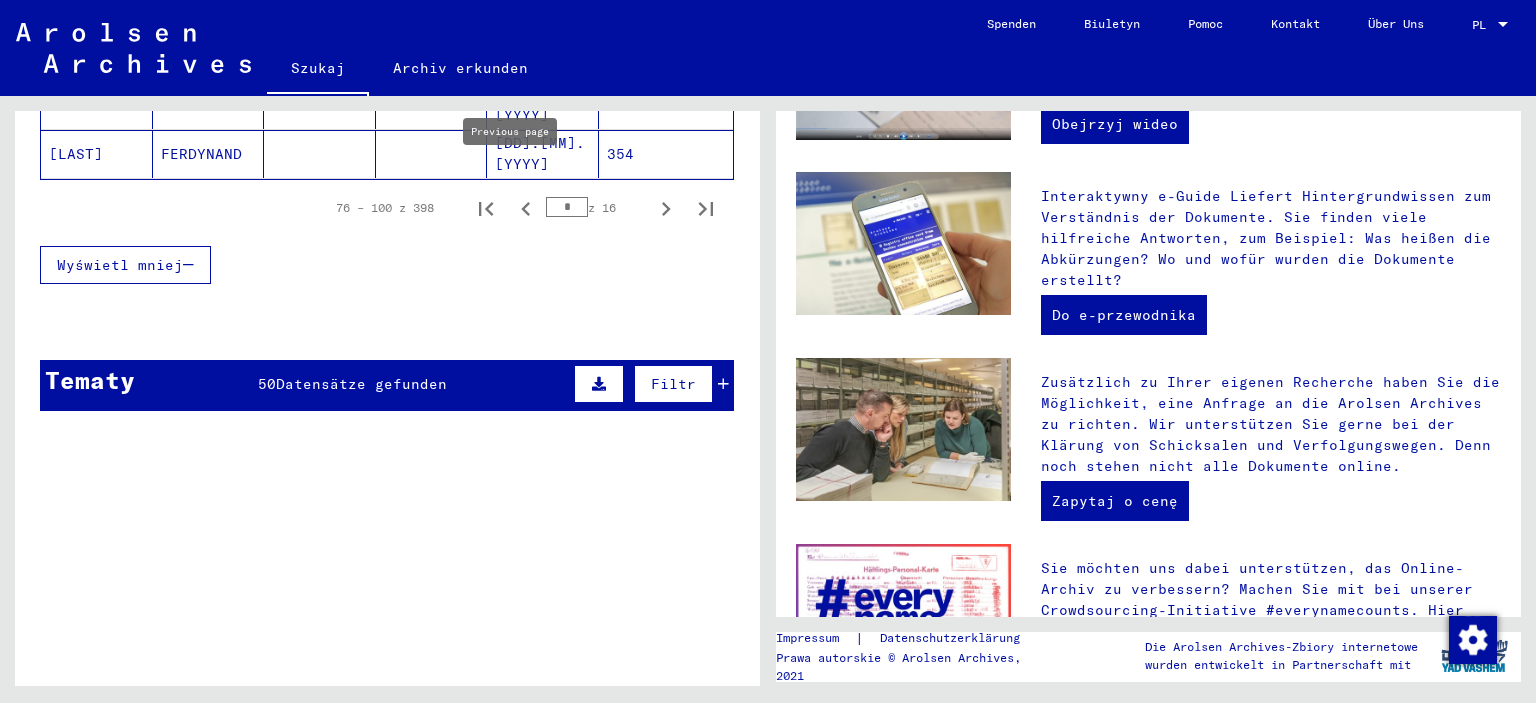 click 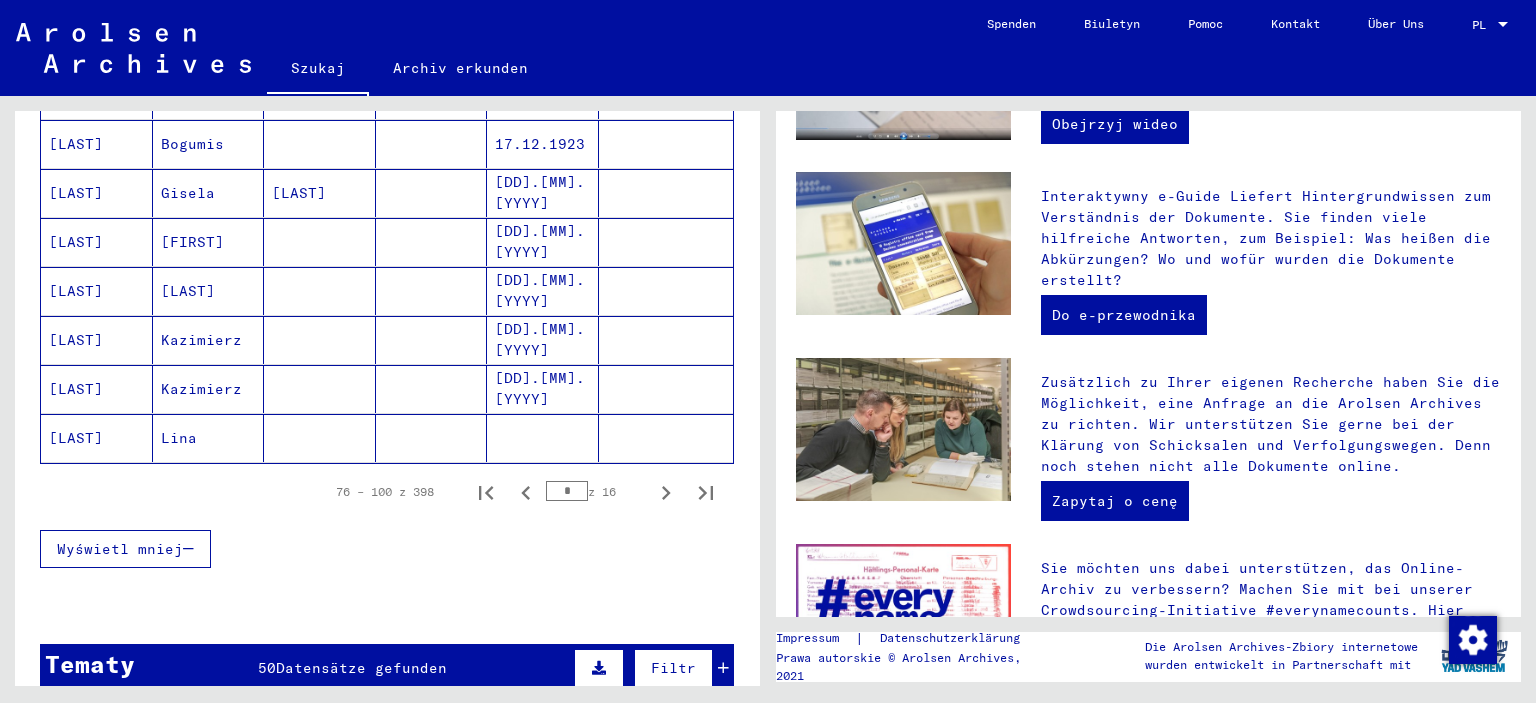 scroll, scrollTop: 1272, scrollLeft: 0, axis: vertical 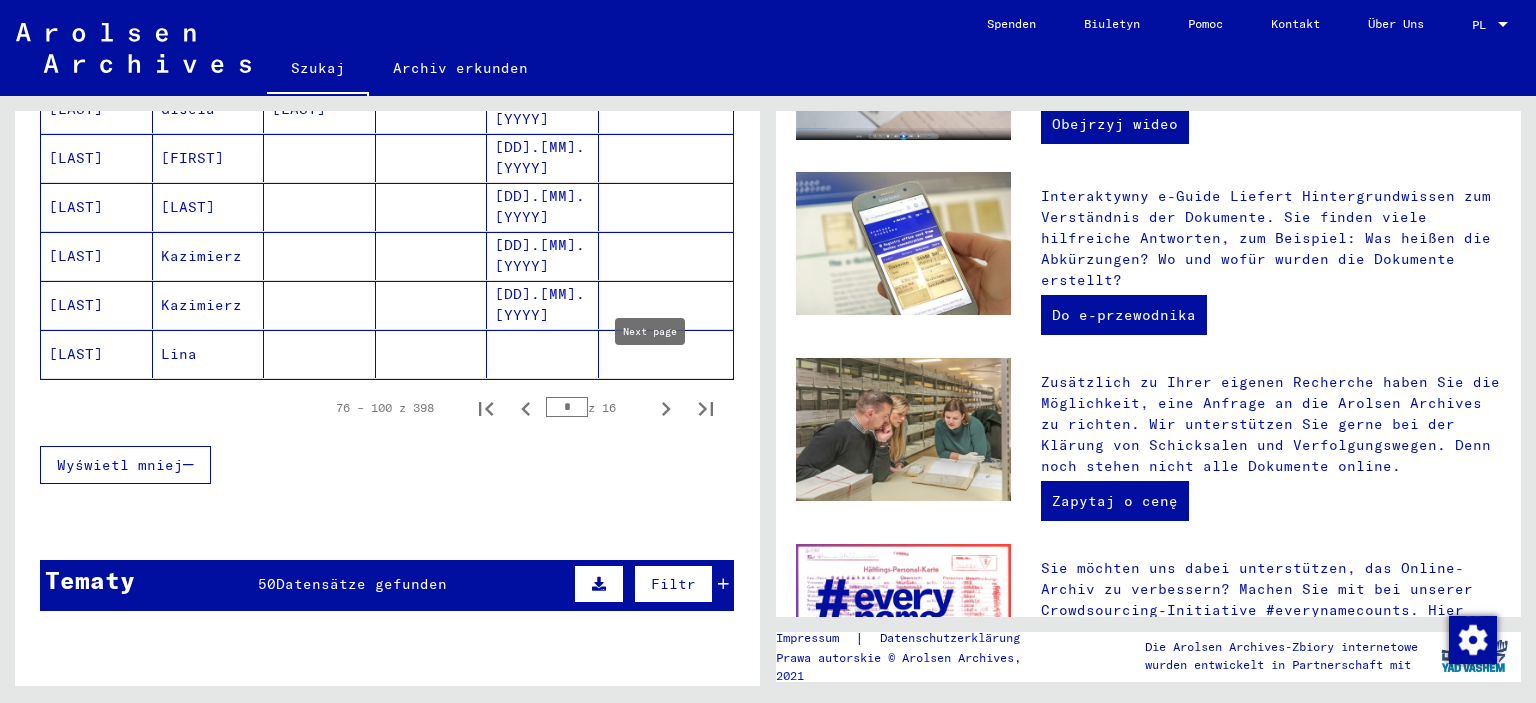 click 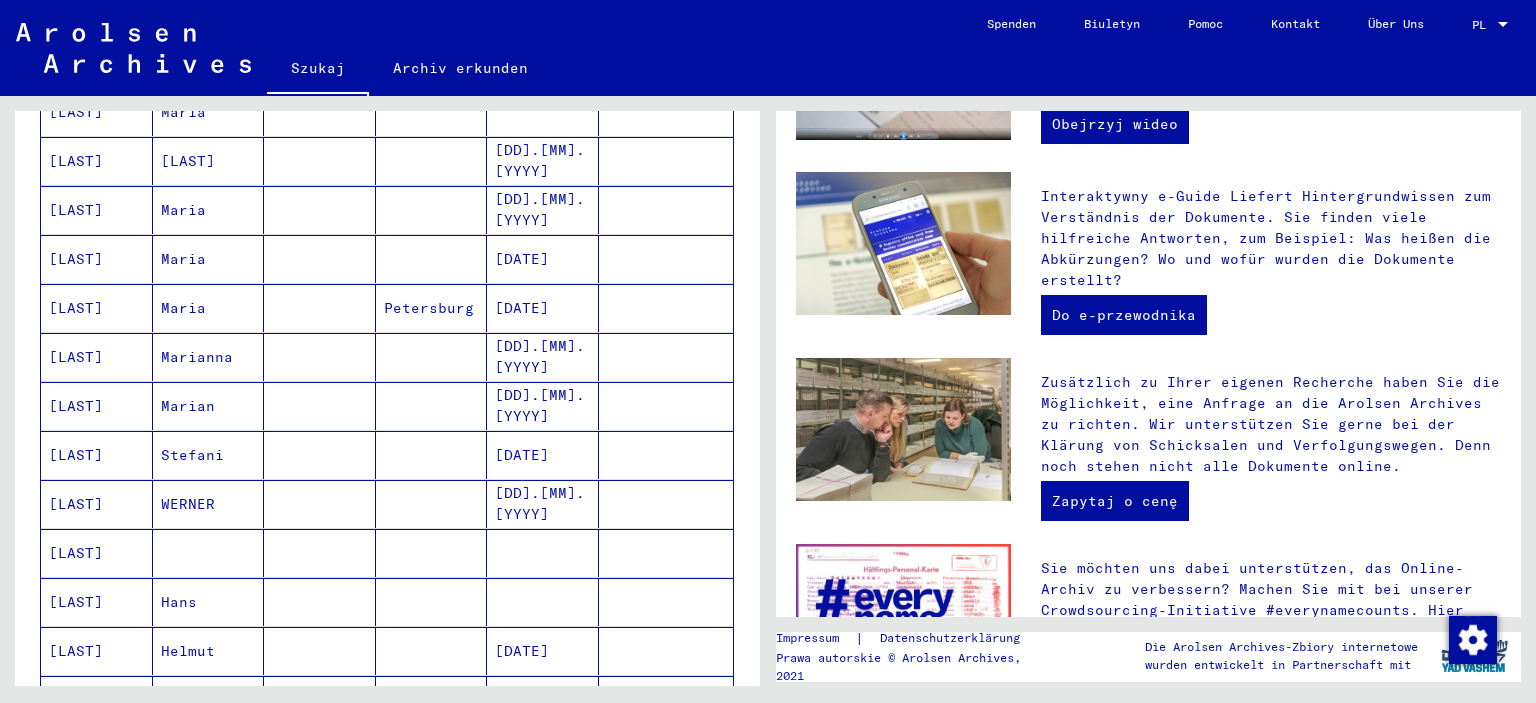 scroll, scrollTop: 372, scrollLeft: 0, axis: vertical 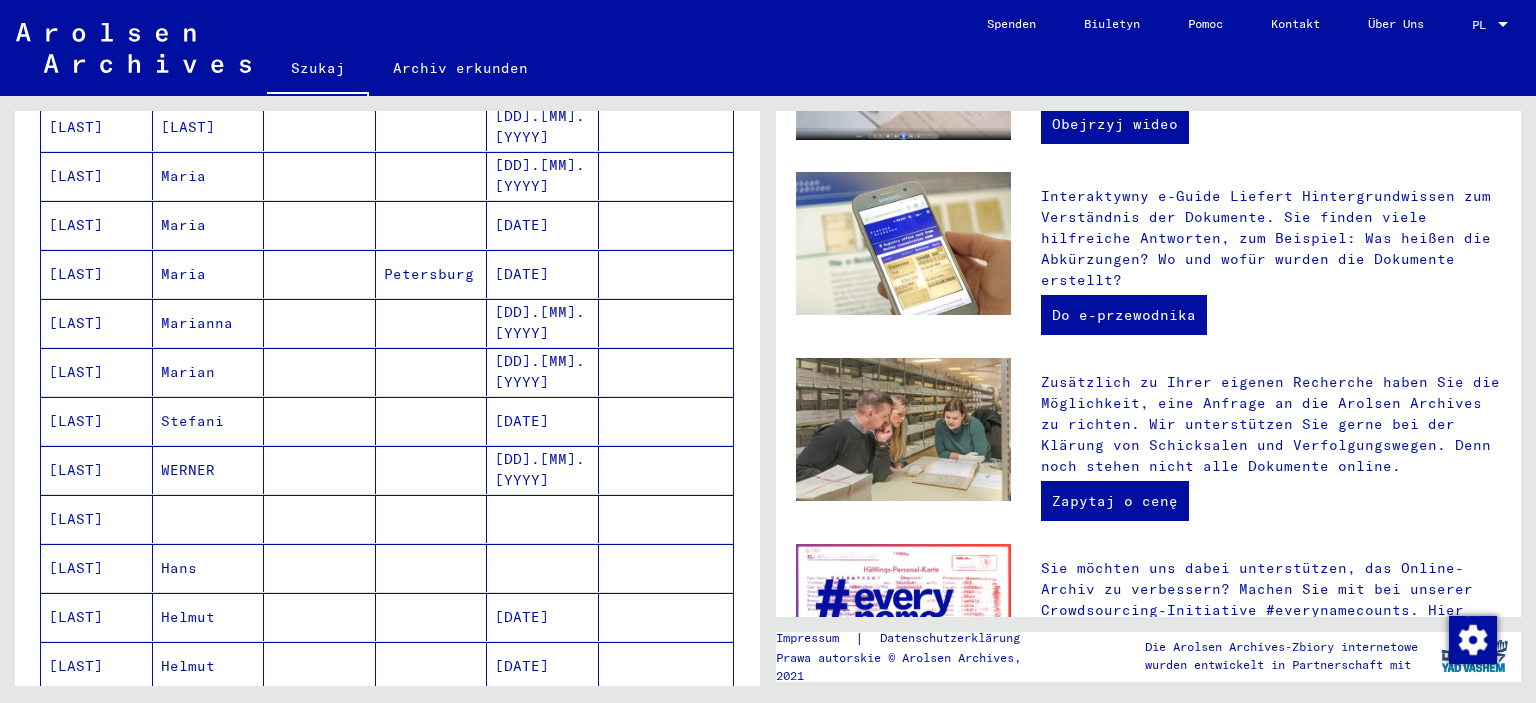 click on "[LAST]" at bounding box center [76, 470] 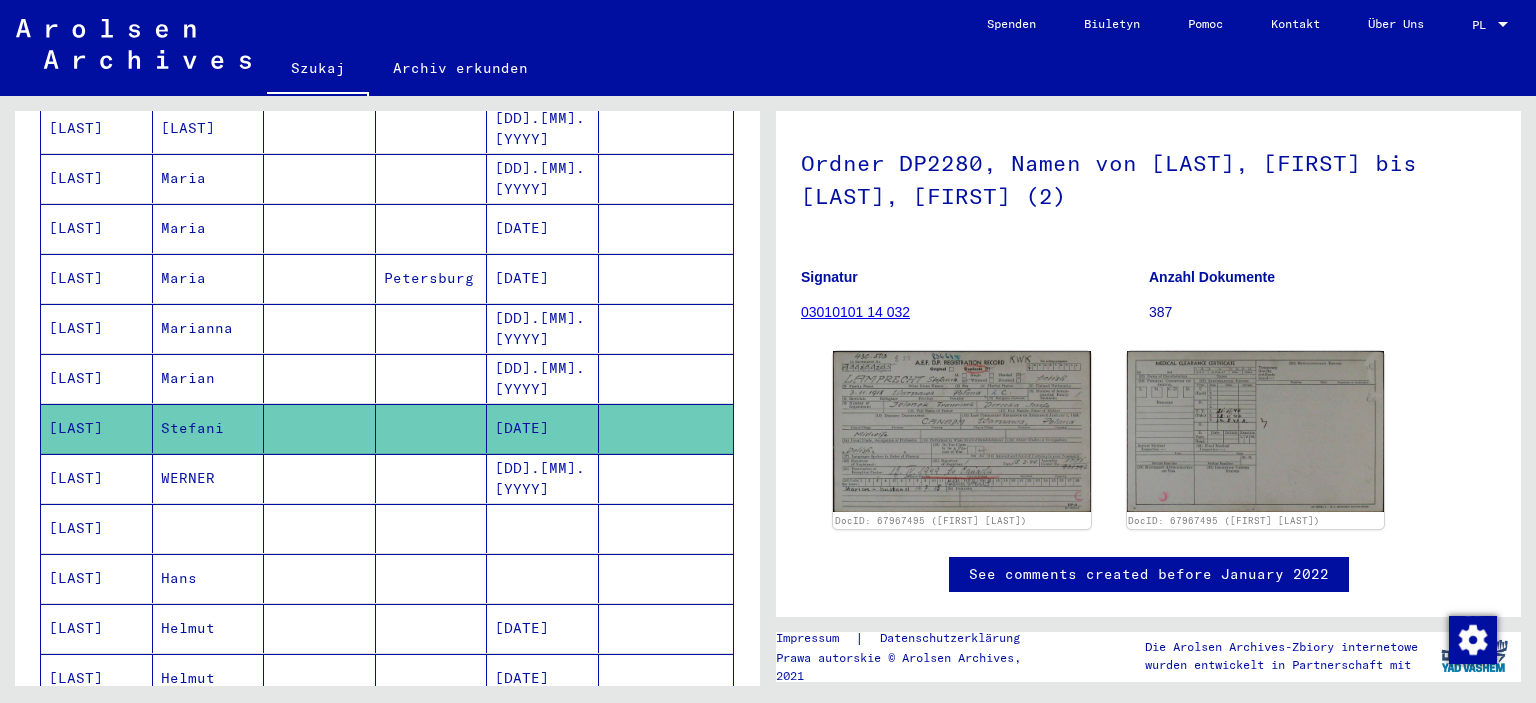 scroll, scrollTop: 0, scrollLeft: 0, axis: both 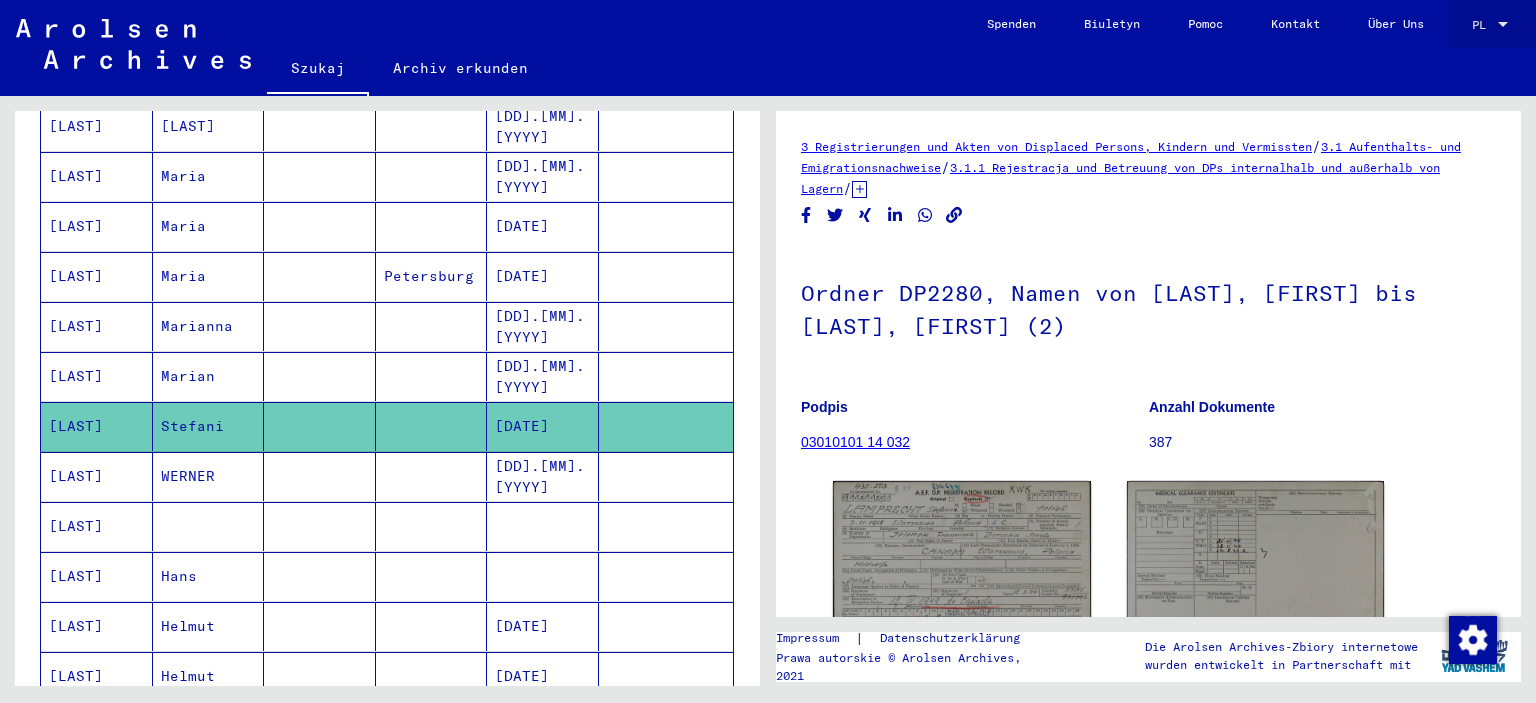 click at bounding box center [1503, 25] 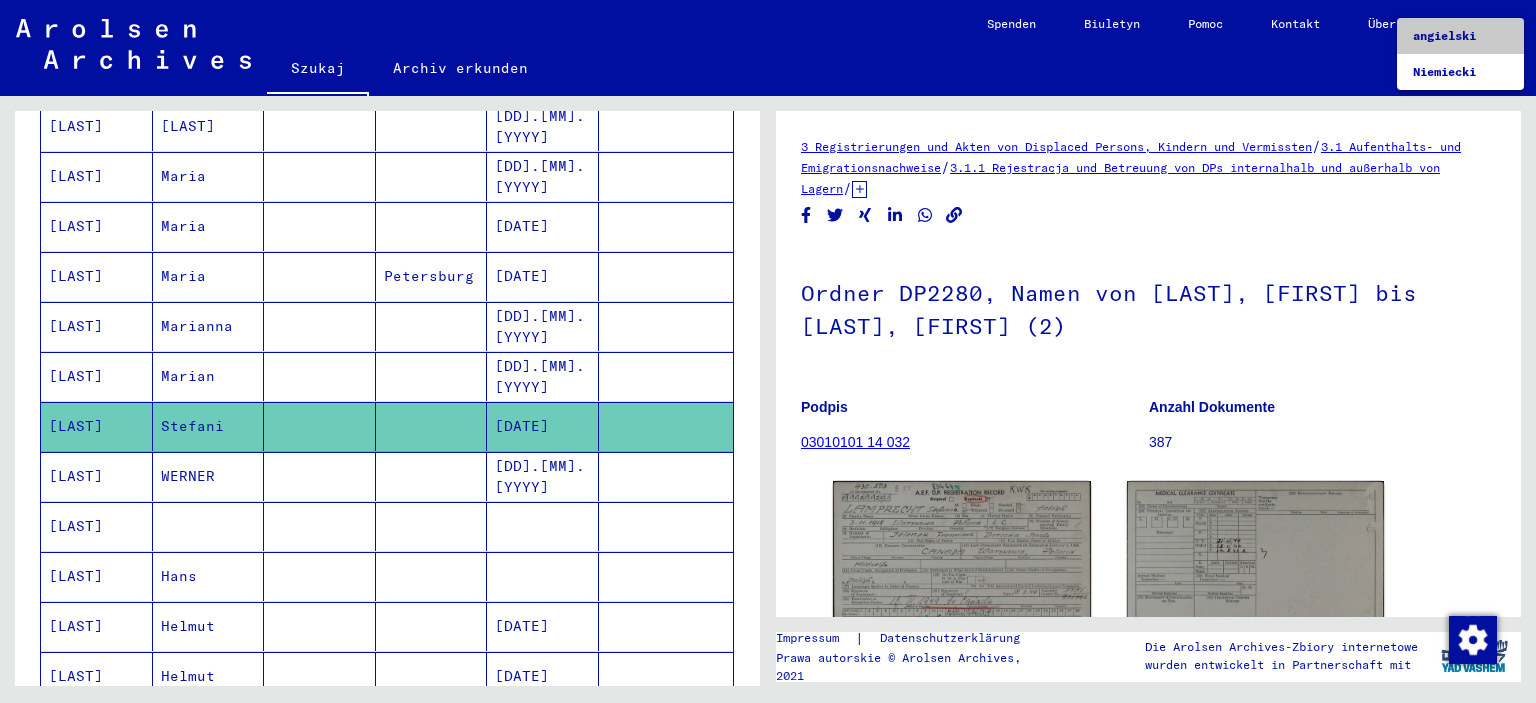 click on "angielski" at bounding box center (1460, 36) 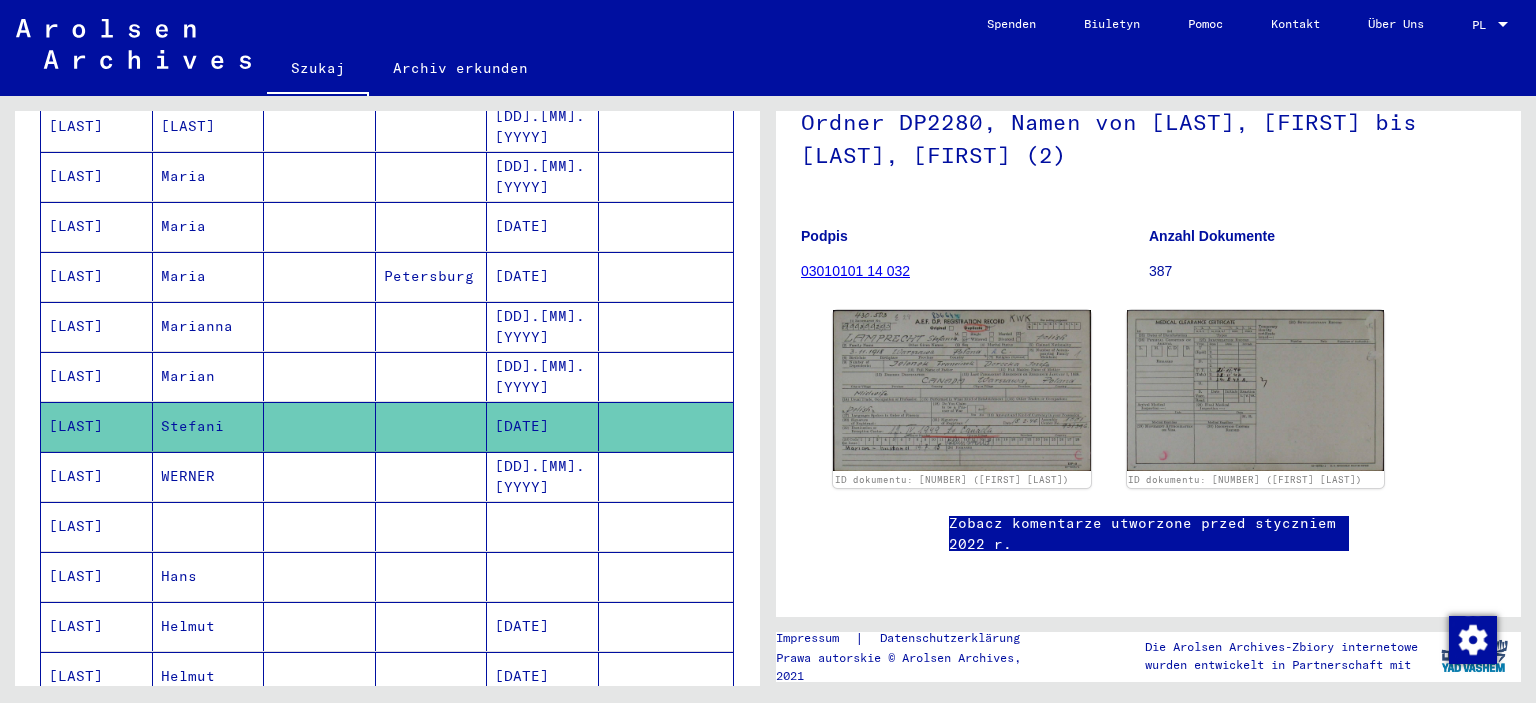 scroll, scrollTop: 200, scrollLeft: 0, axis: vertical 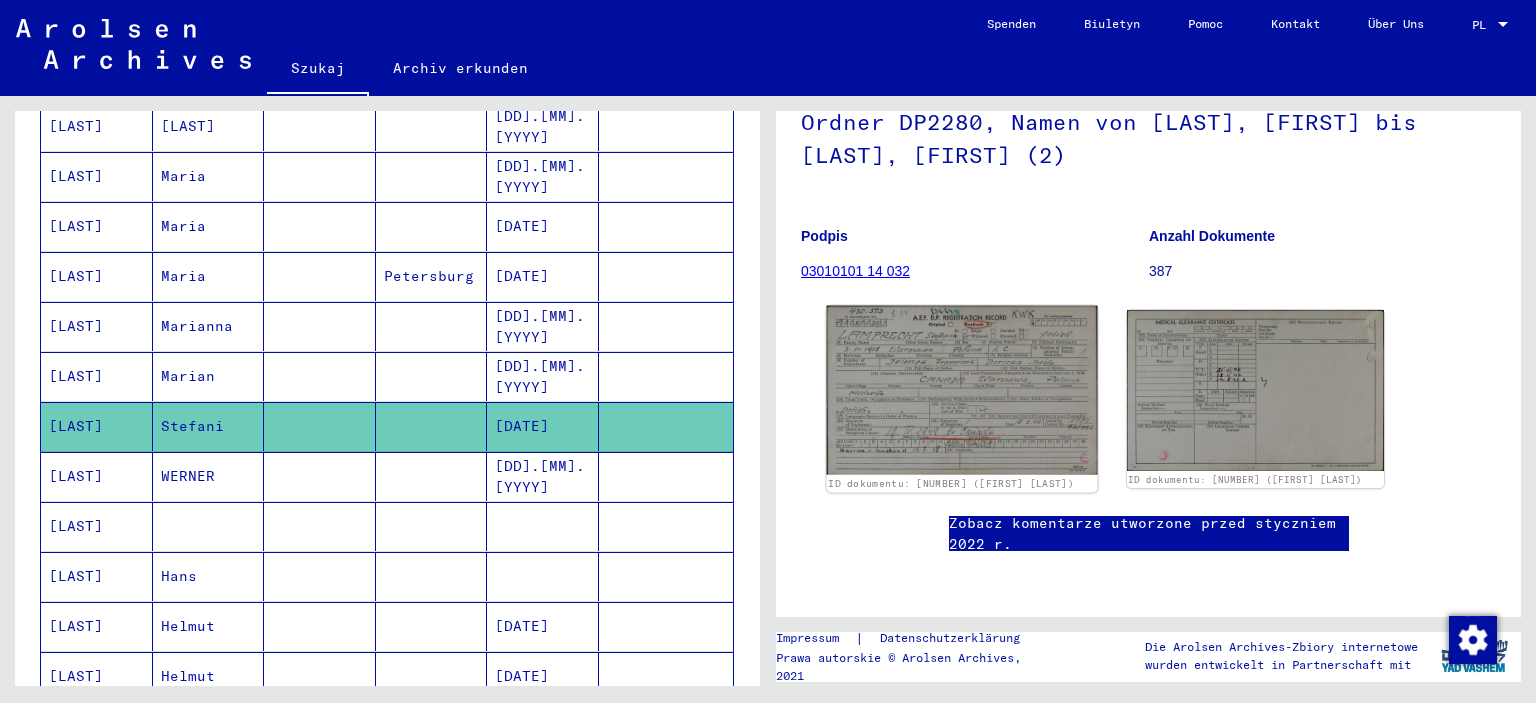 click 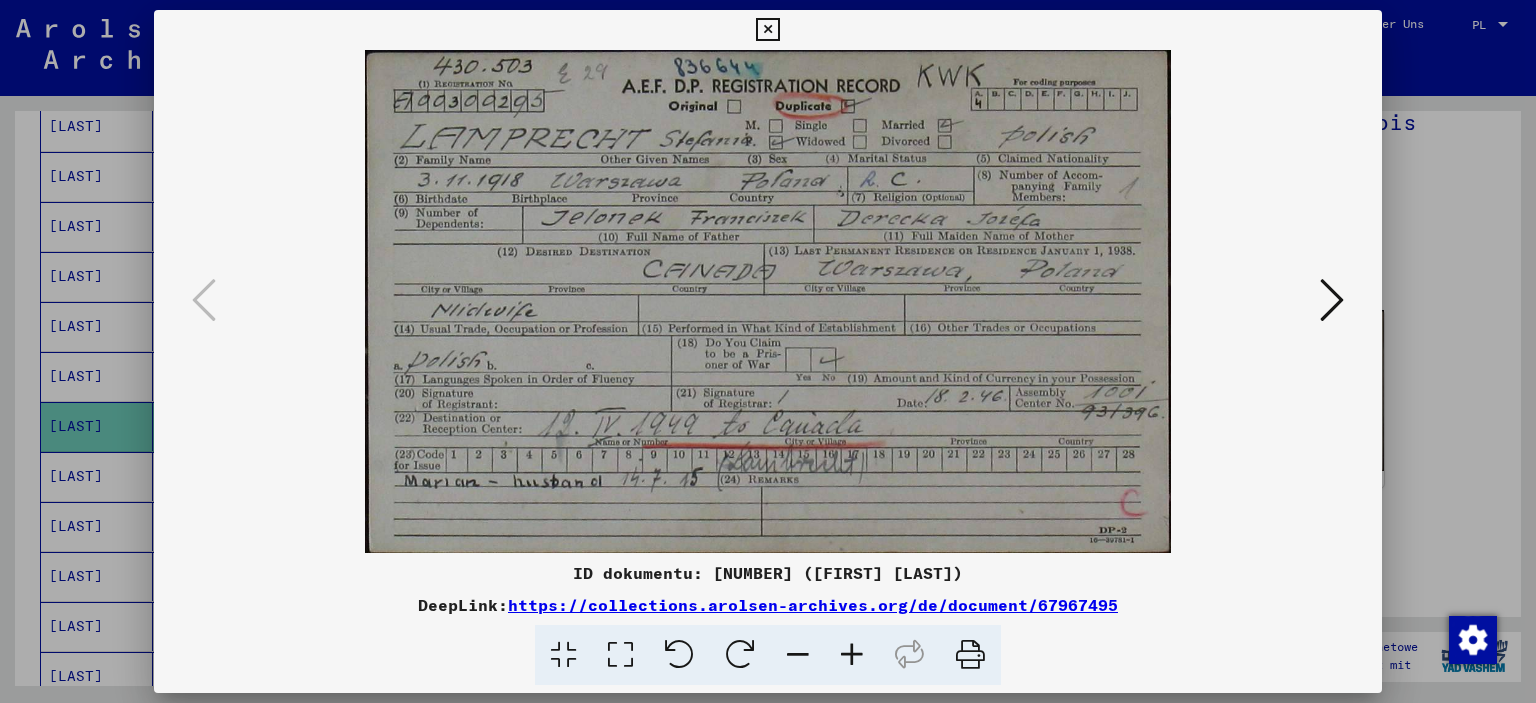 click at bounding box center (767, 30) 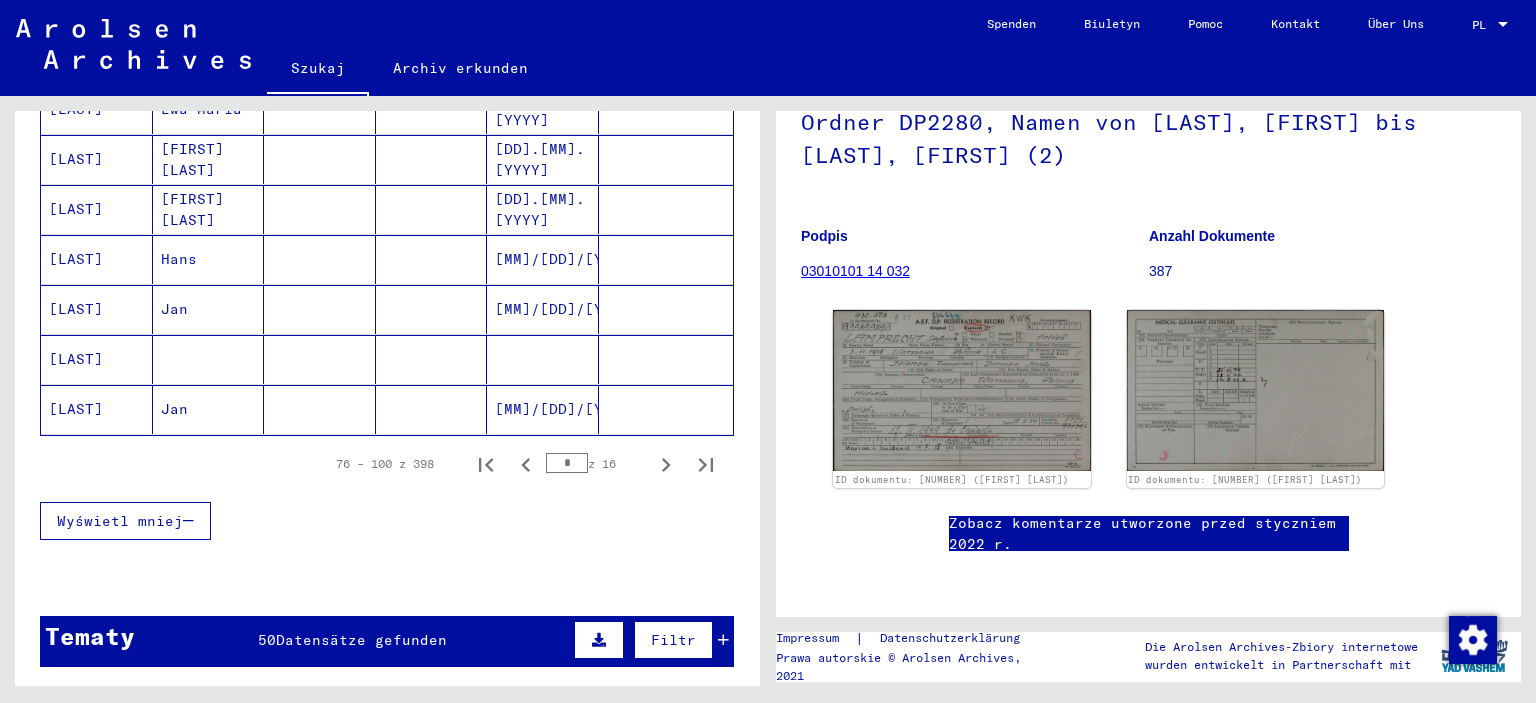 scroll, scrollTop: 1274, scrollLeft: 0, axis: vertical 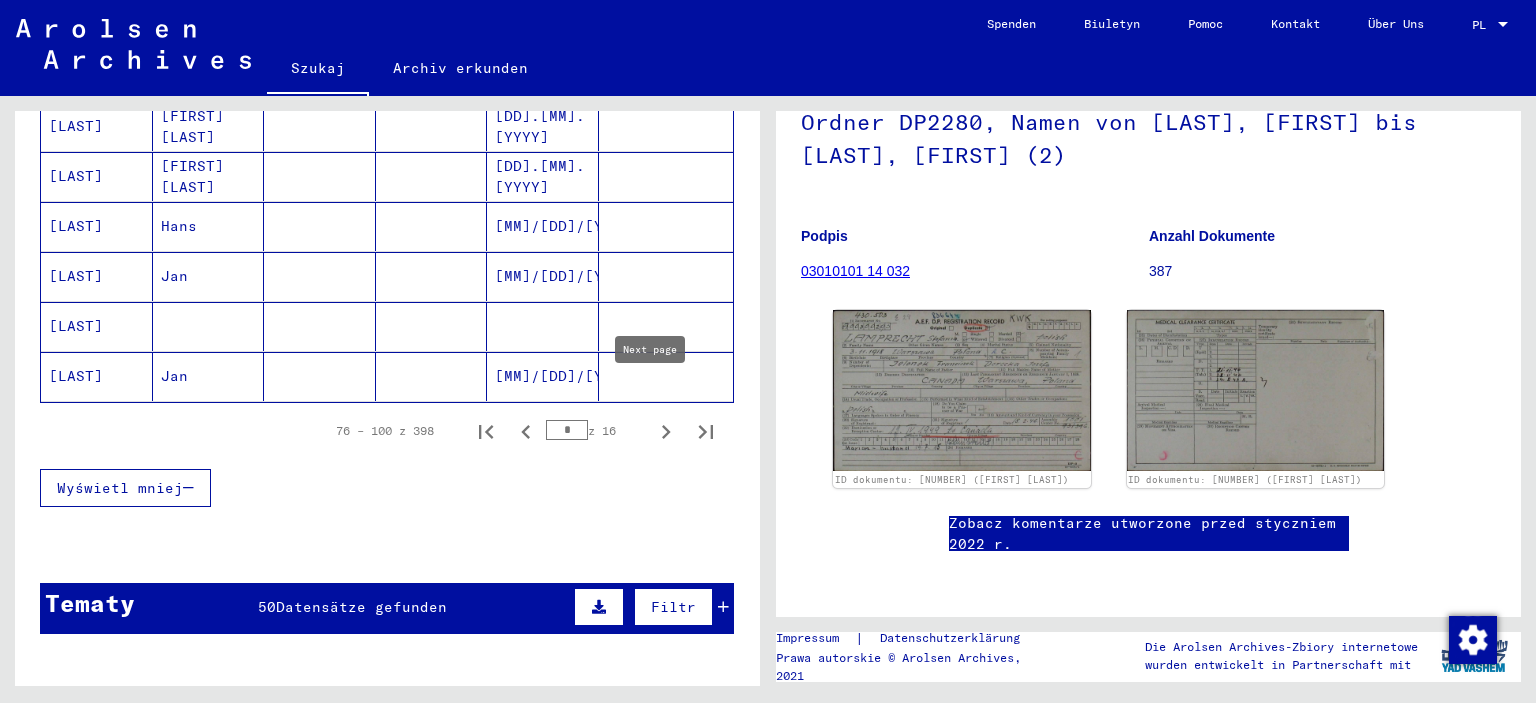 click 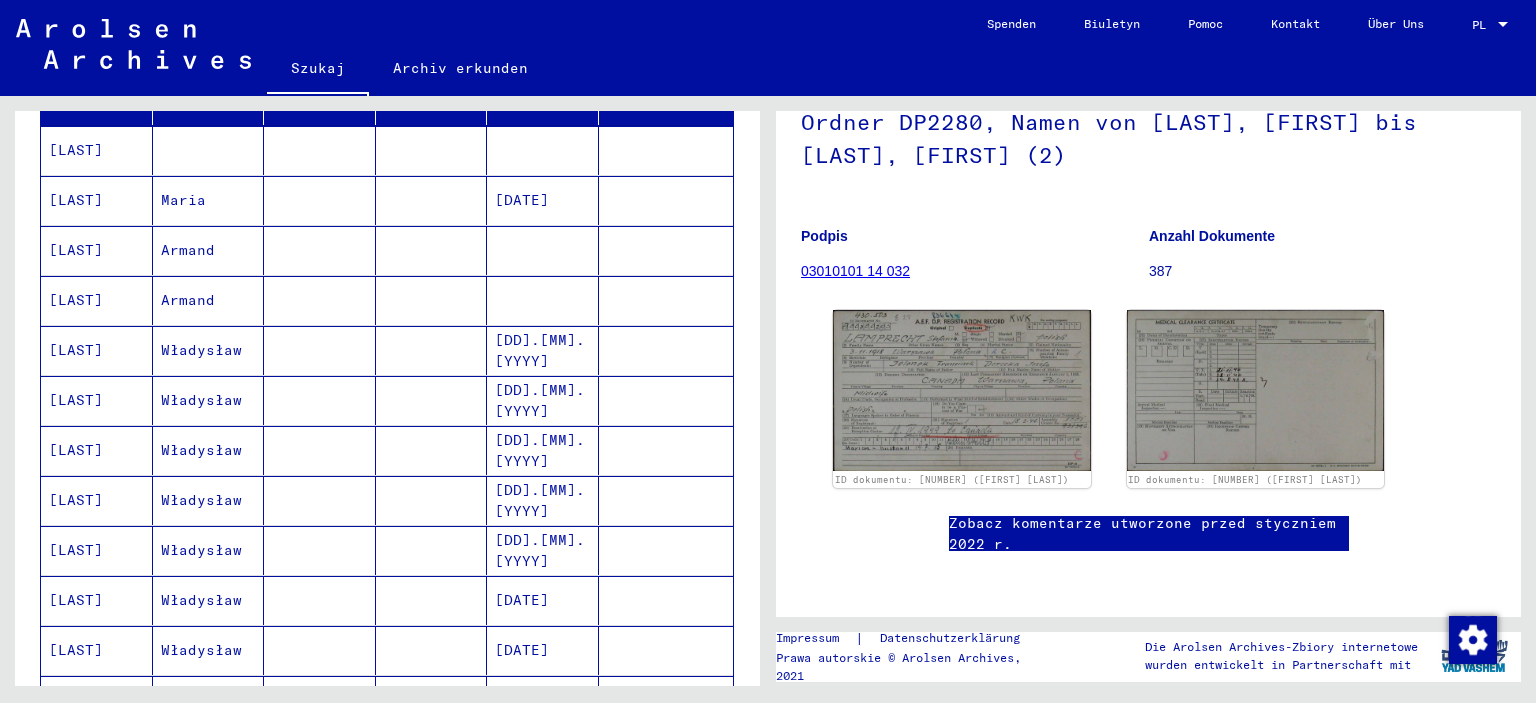 scroll, scrollTop: 200, scrollLeft: 0, axis: vertical 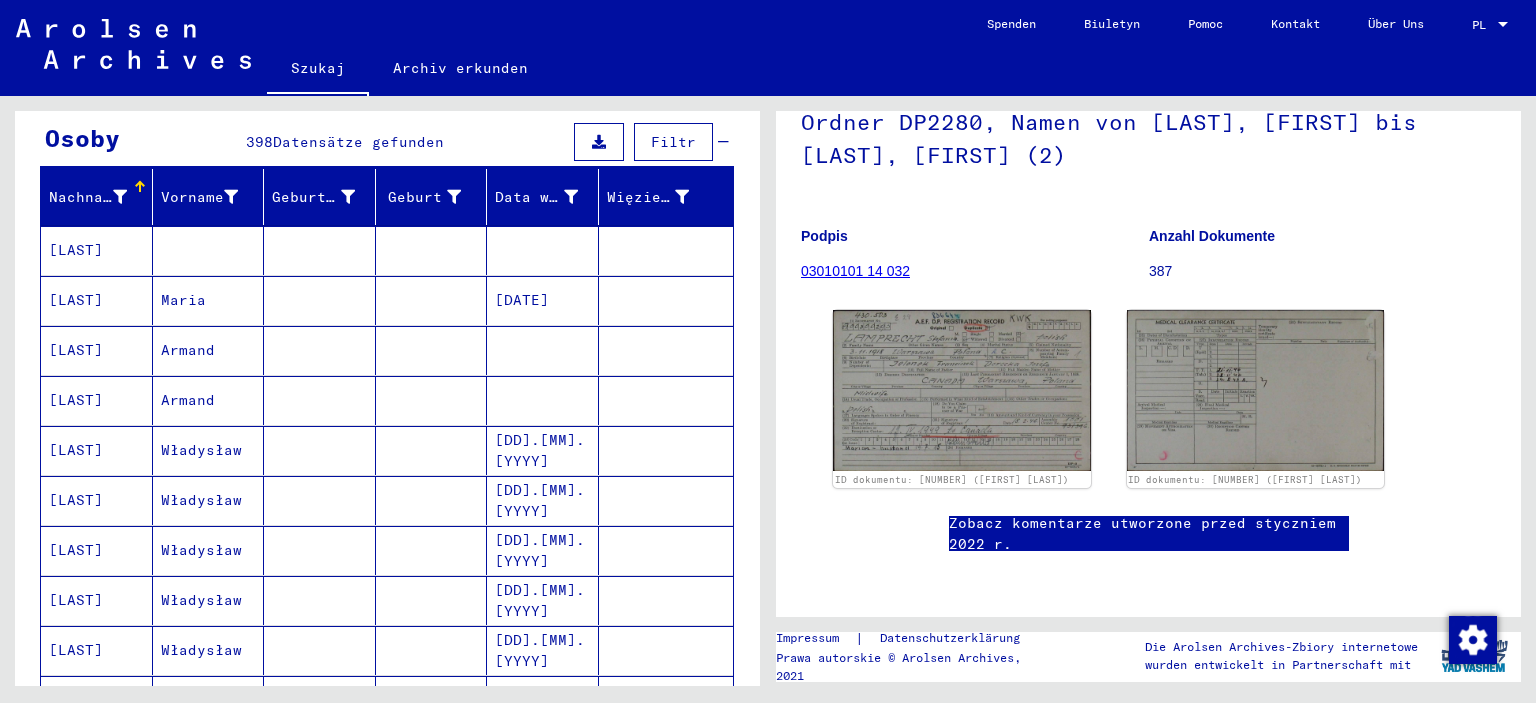 click on "[LAST]" at bounding box center (76, 350) 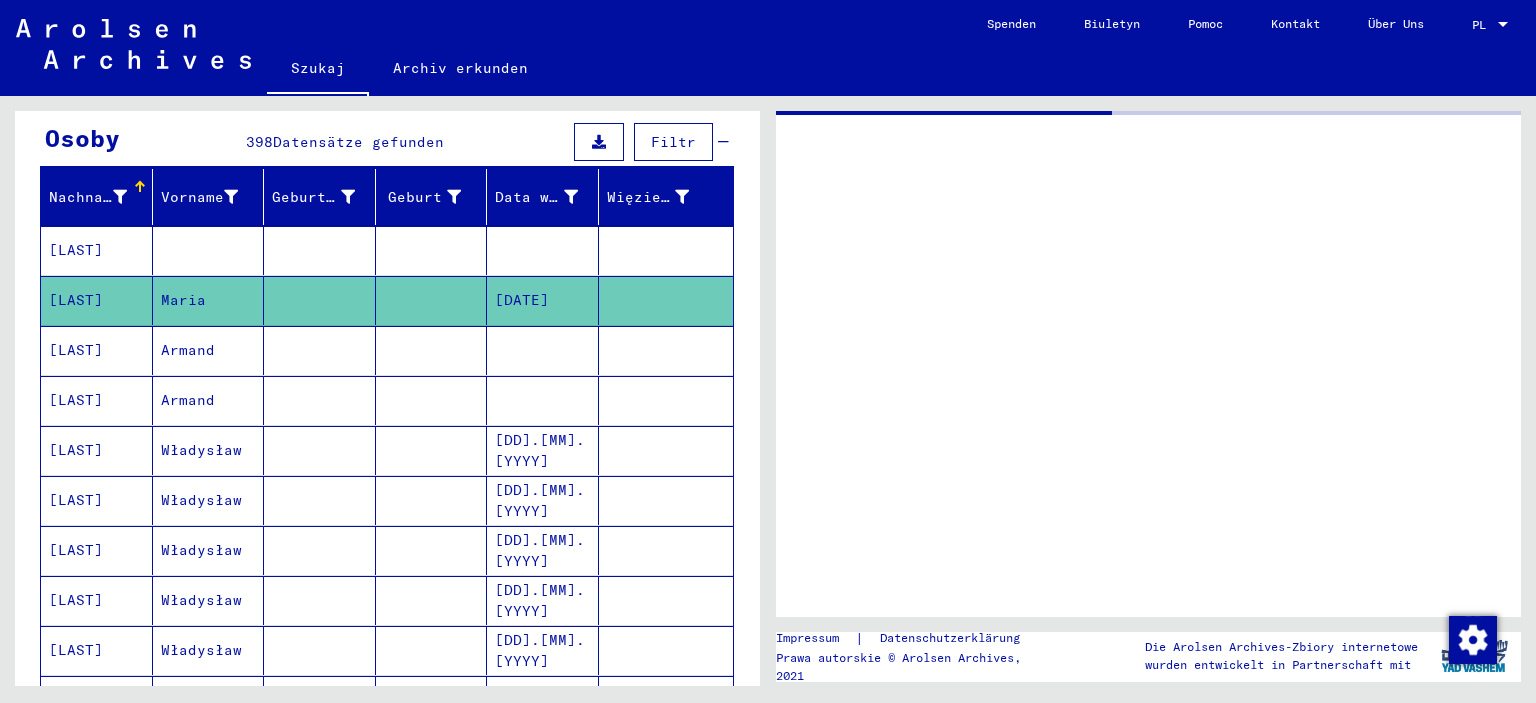 scroll, scrollTop: 0, scrollLeft: 0, axis: both 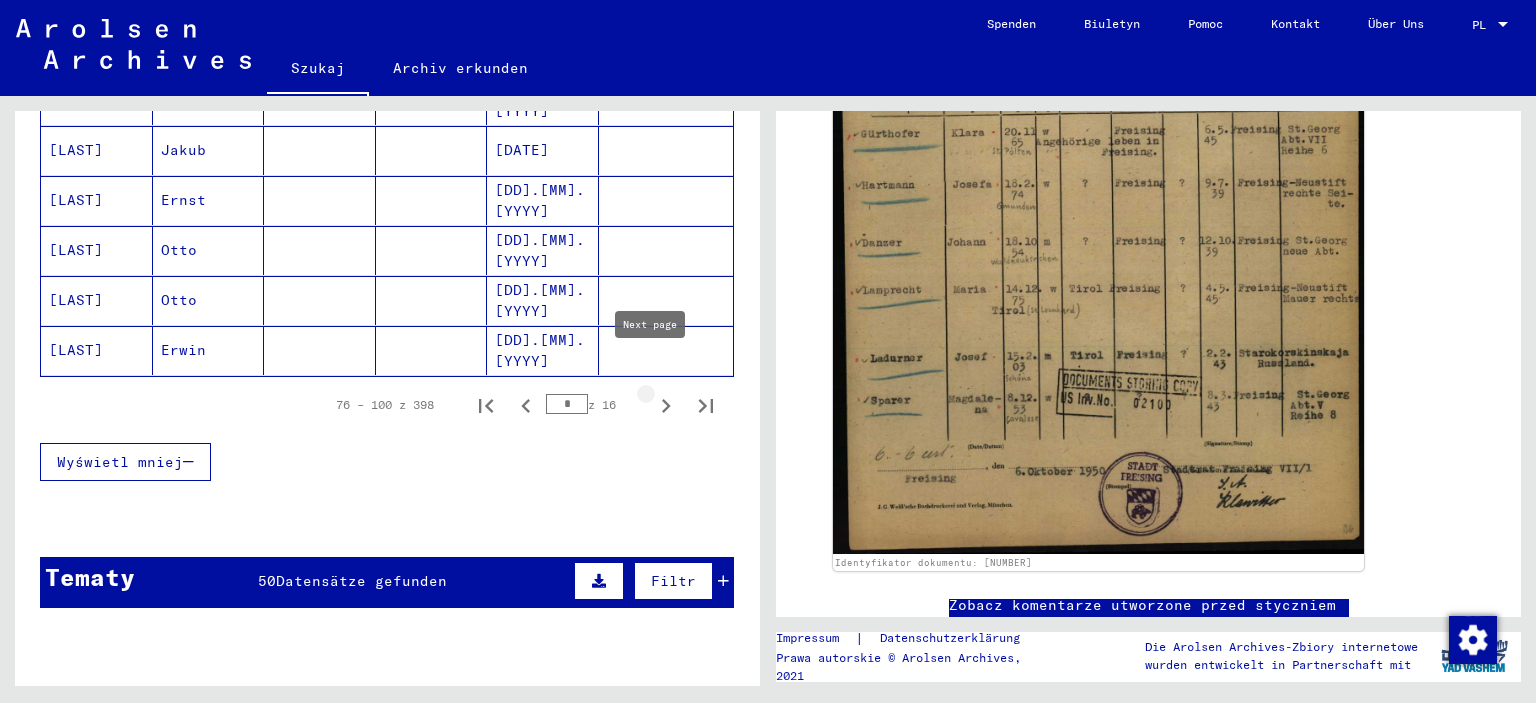 click 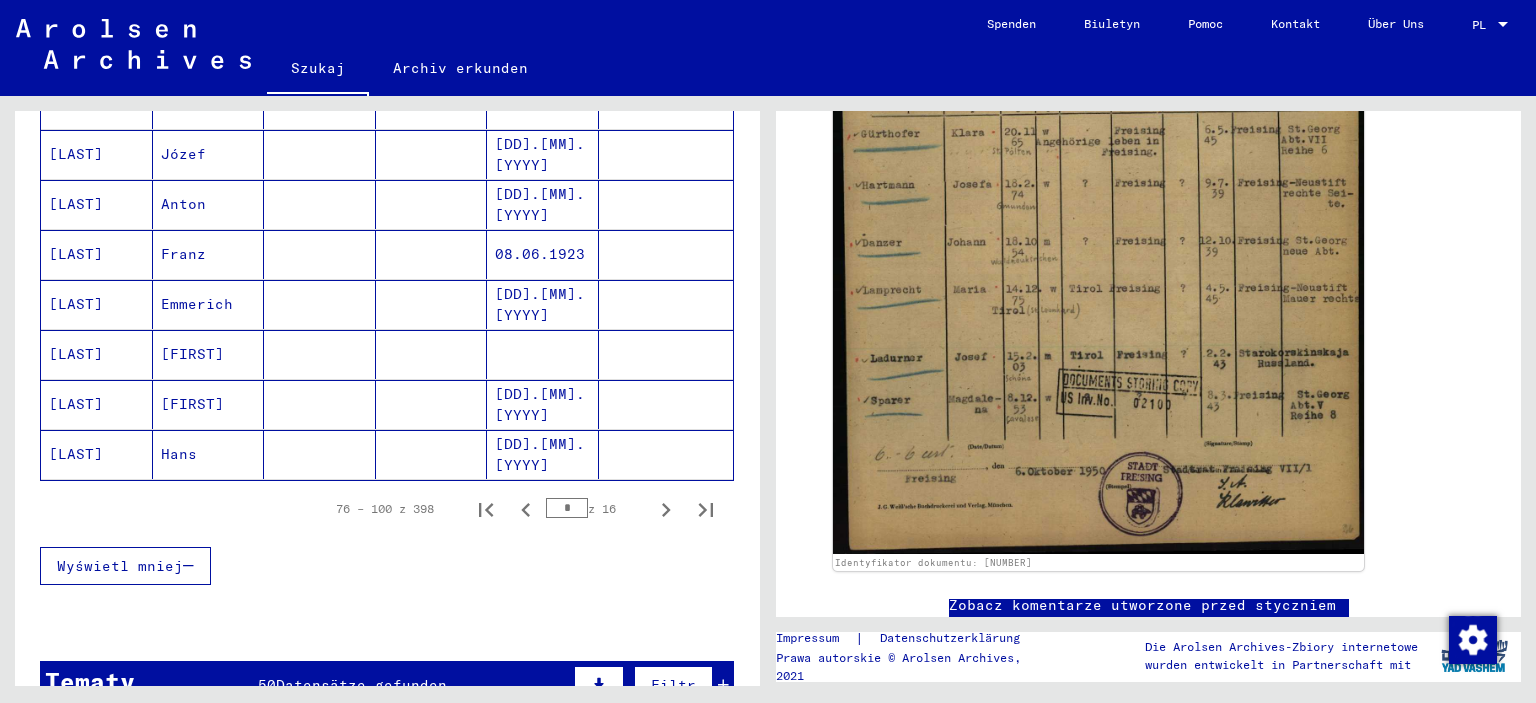 scroll, scrollTop: 1200, scrollLeft: 0, axis: vertical 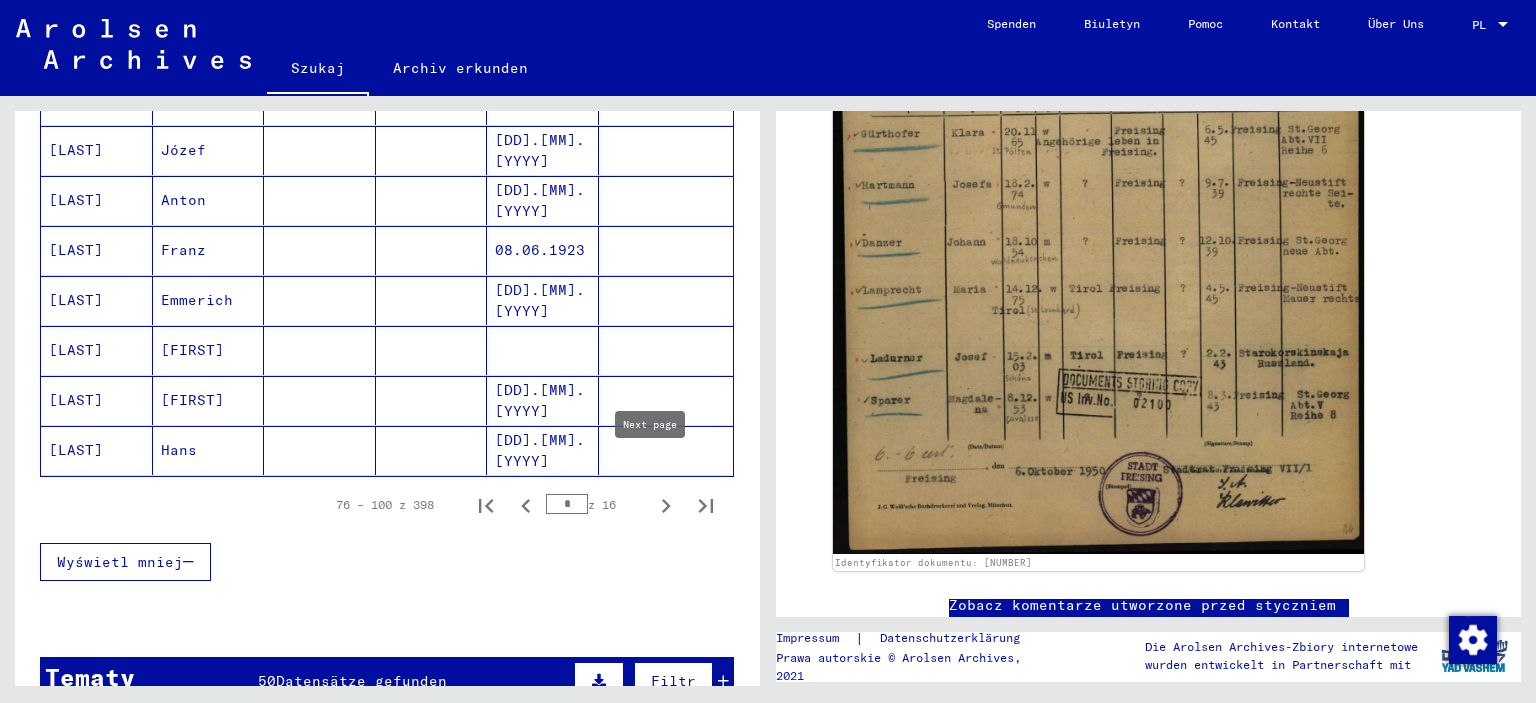 click 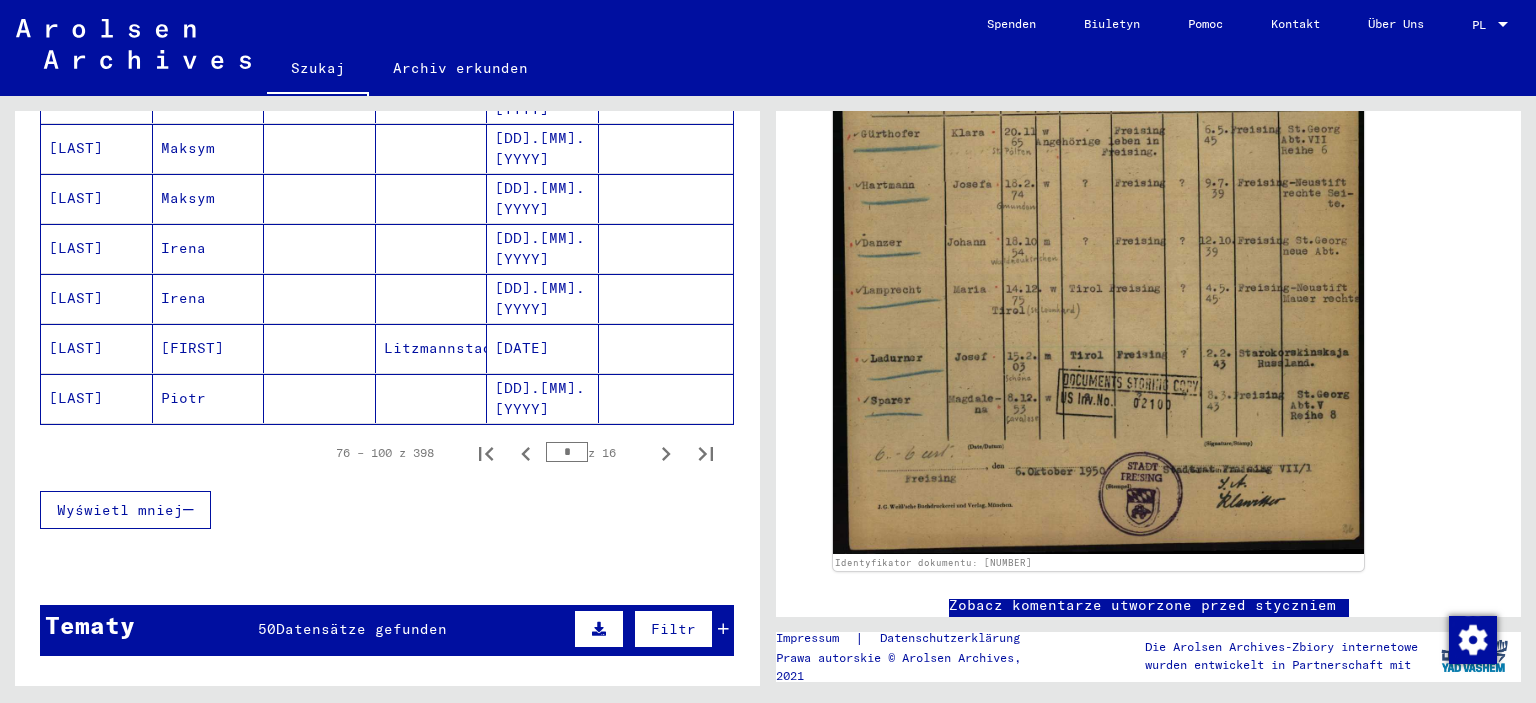 scroll, scrollTop: 1300, scrollLeft: 0, axis: vertical 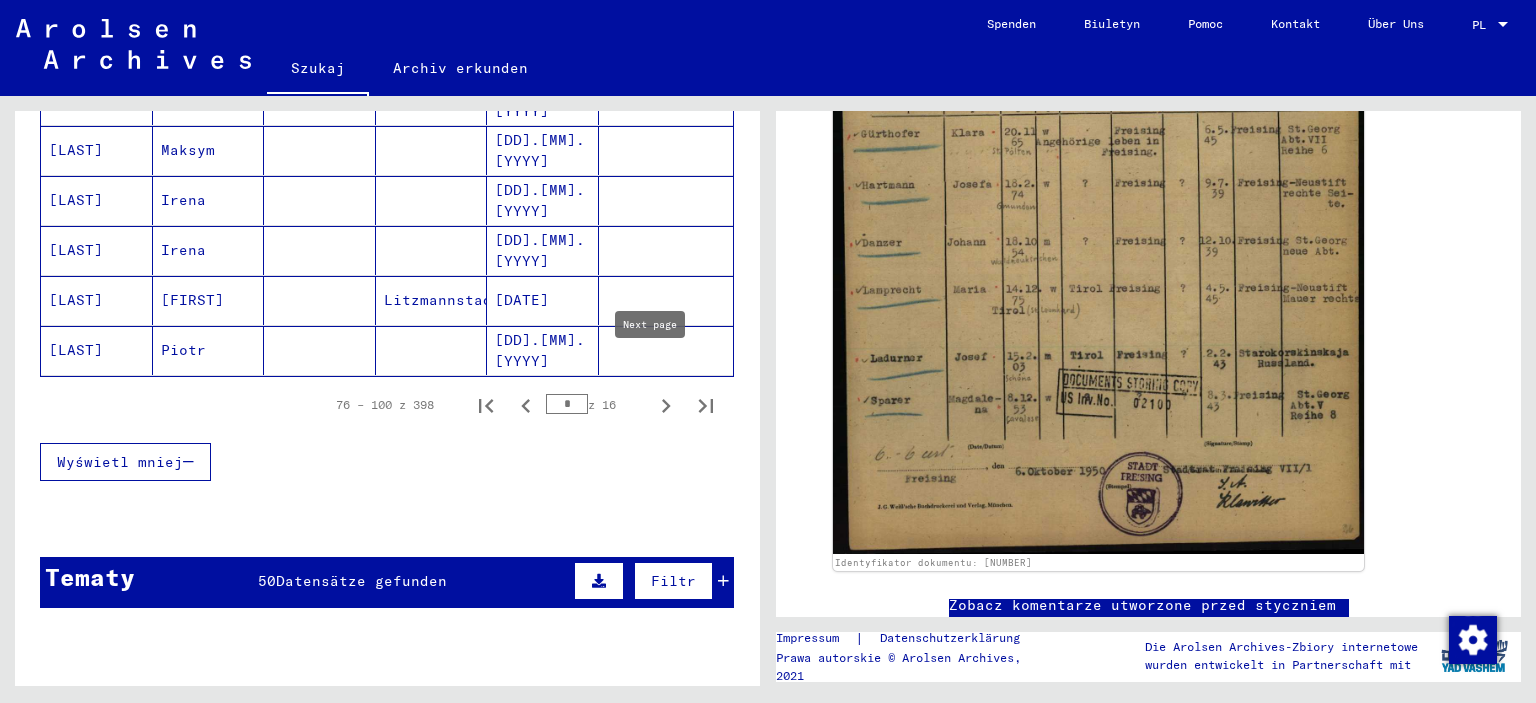 click 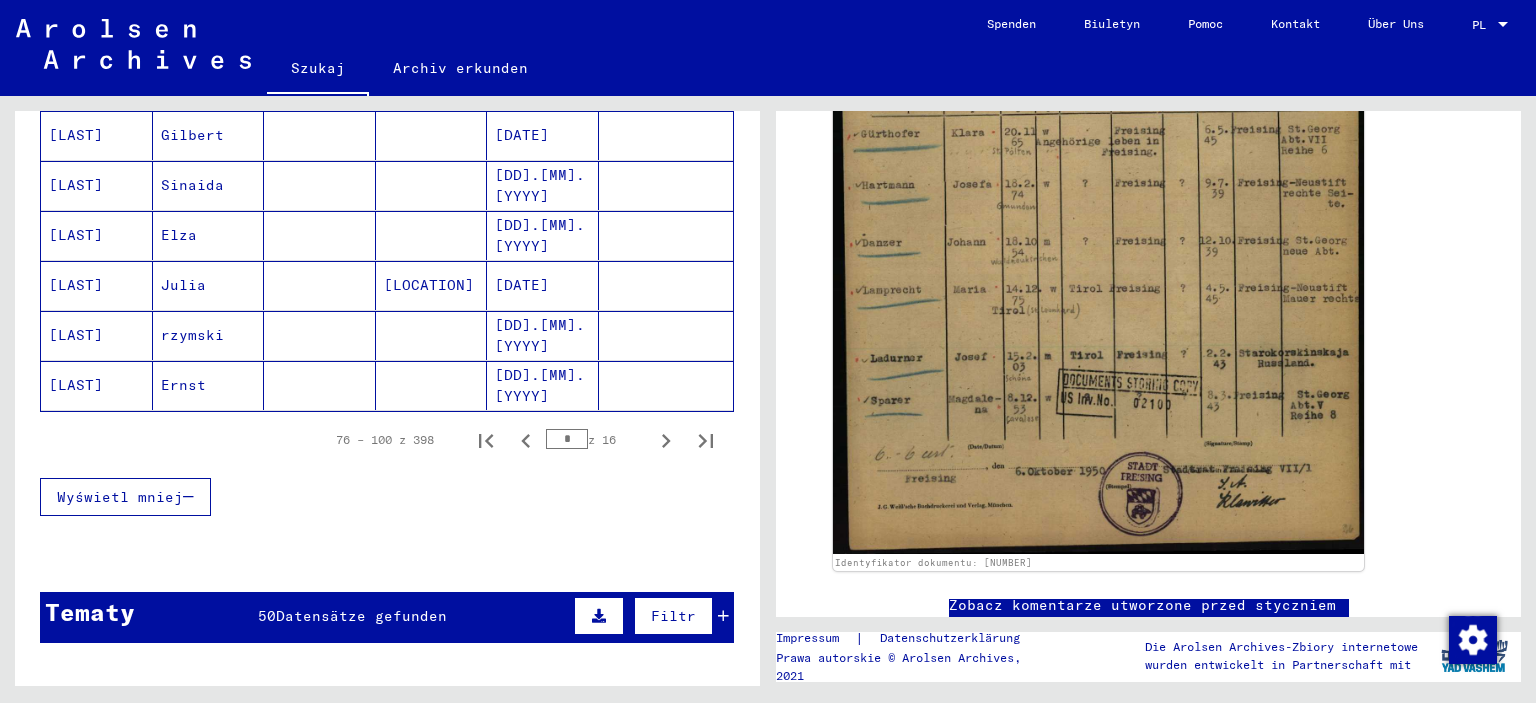 scroll, scrollTop: 1300, scrollLeft: 0, axis: vertical 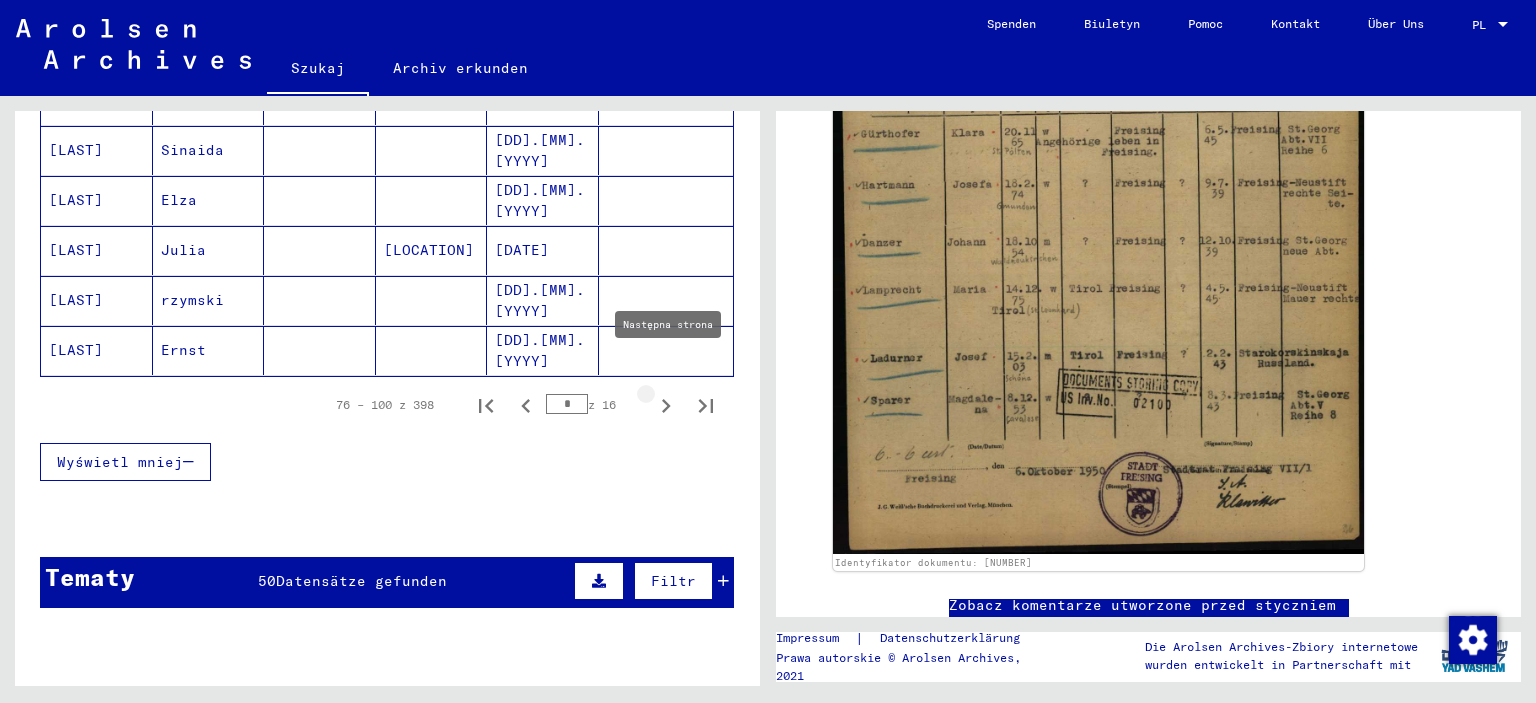 click 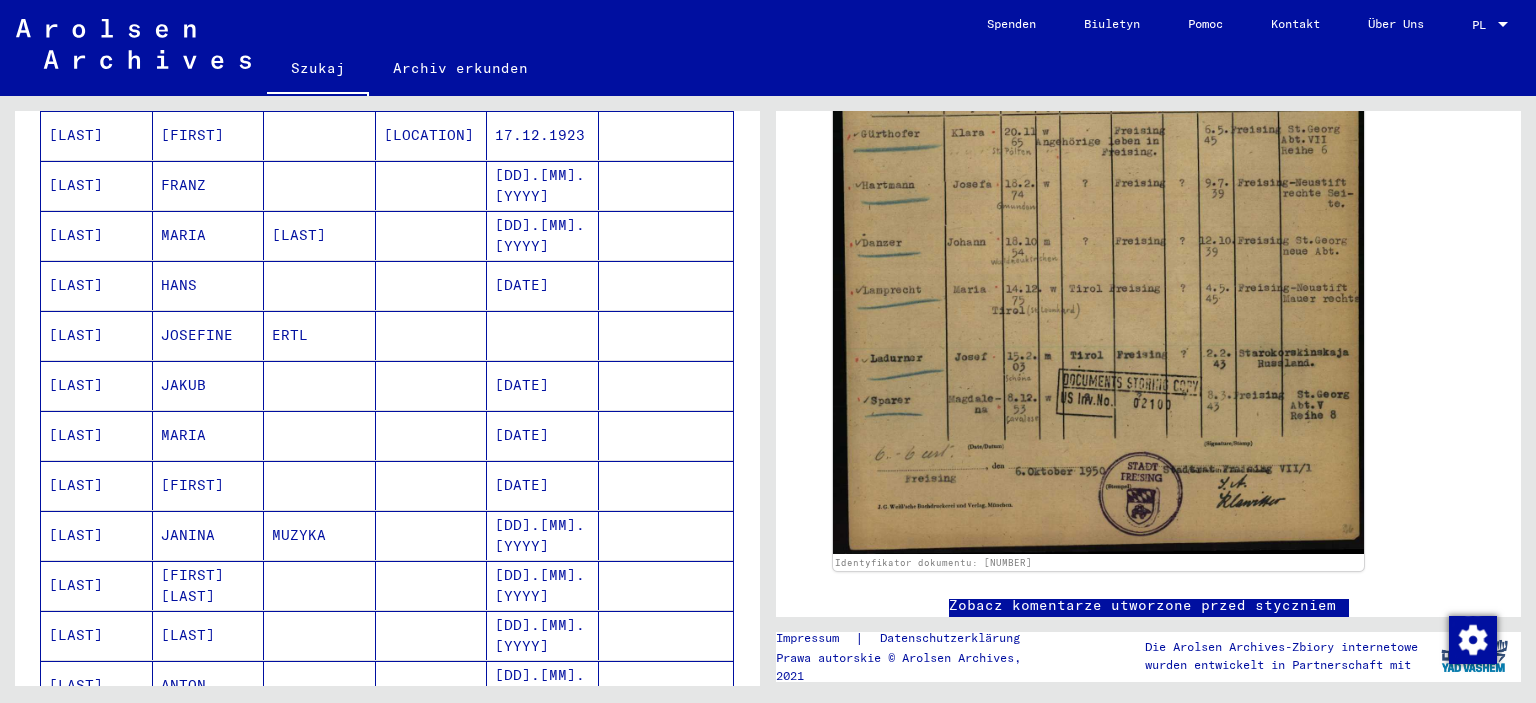 scroll, scrollTop: 1000, scrollLeft: 0, axis: vertical 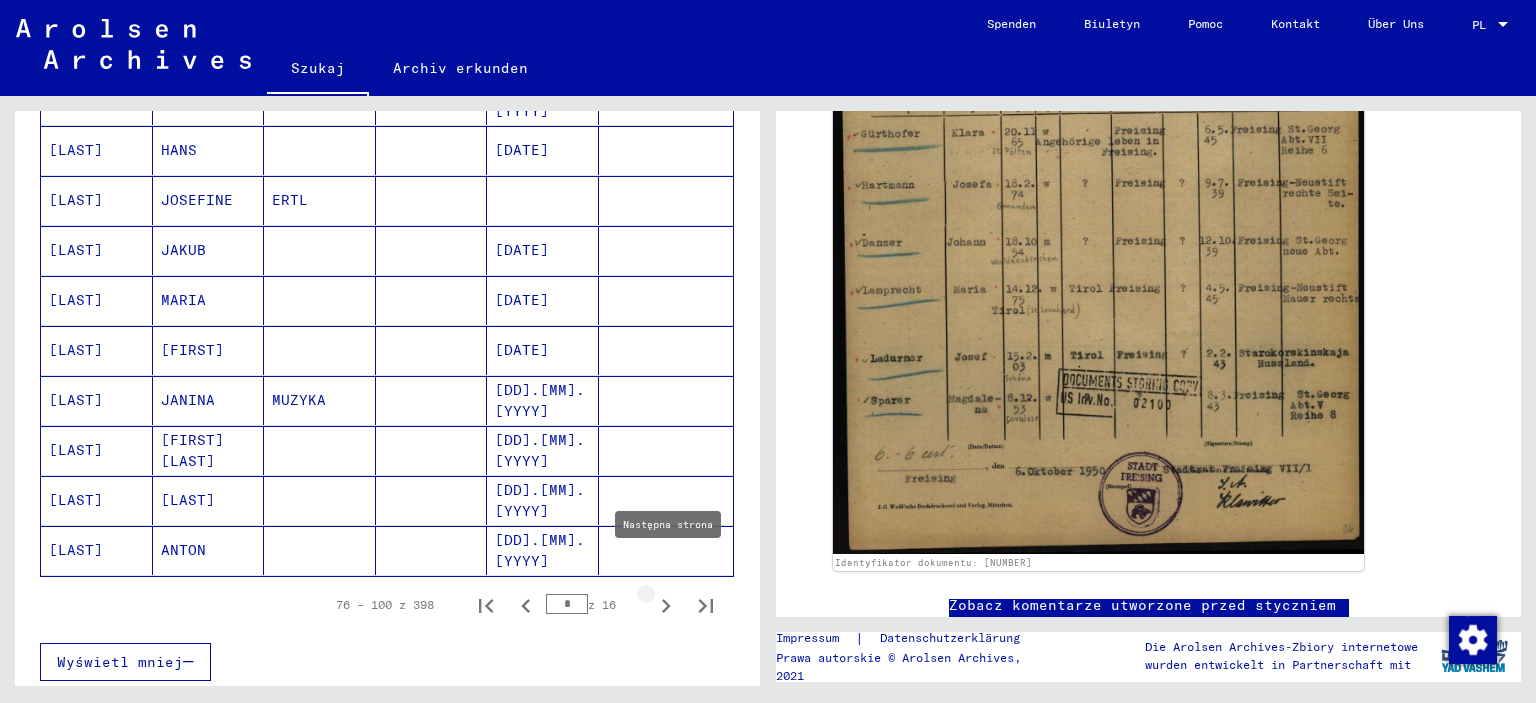 click 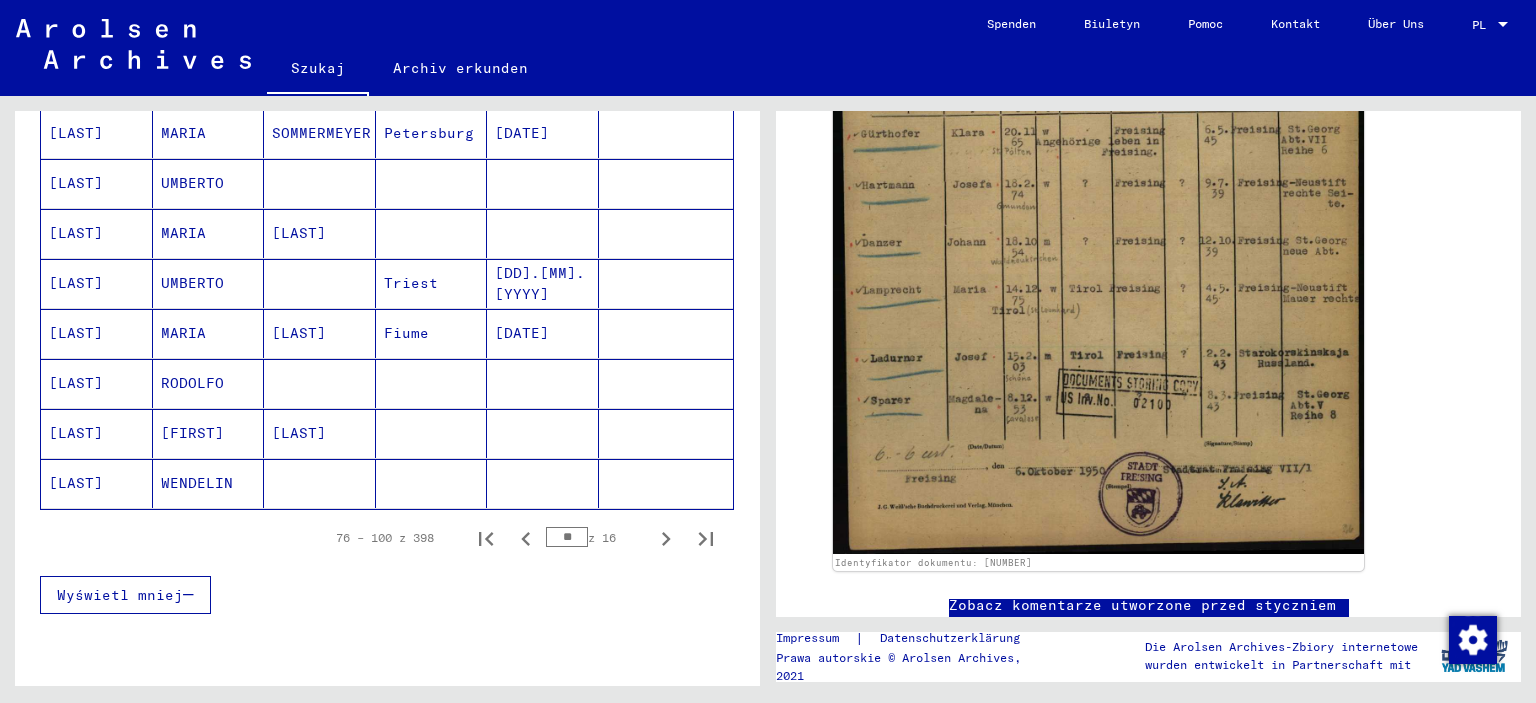 scroll, scrollTop: 1200, scrollLeft: 0, axis: vertical 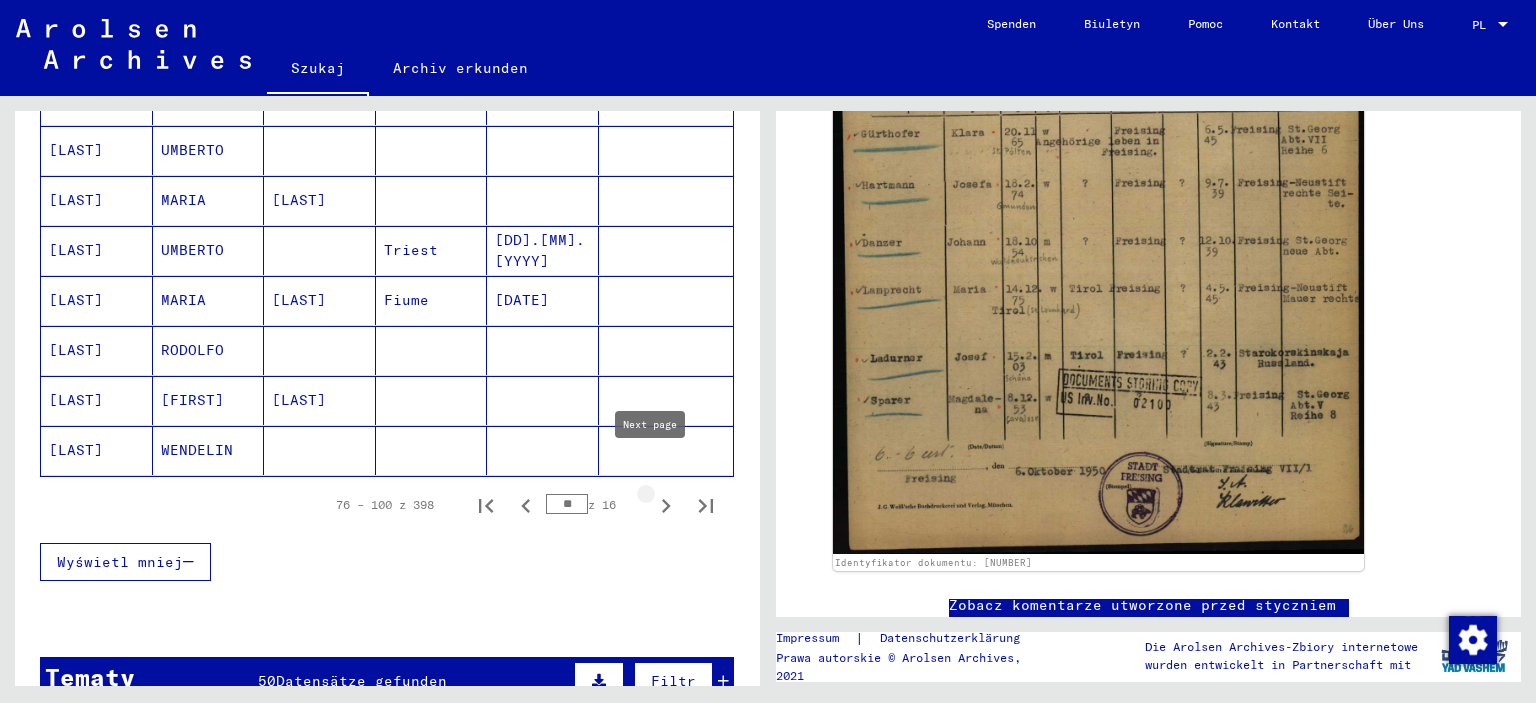 click 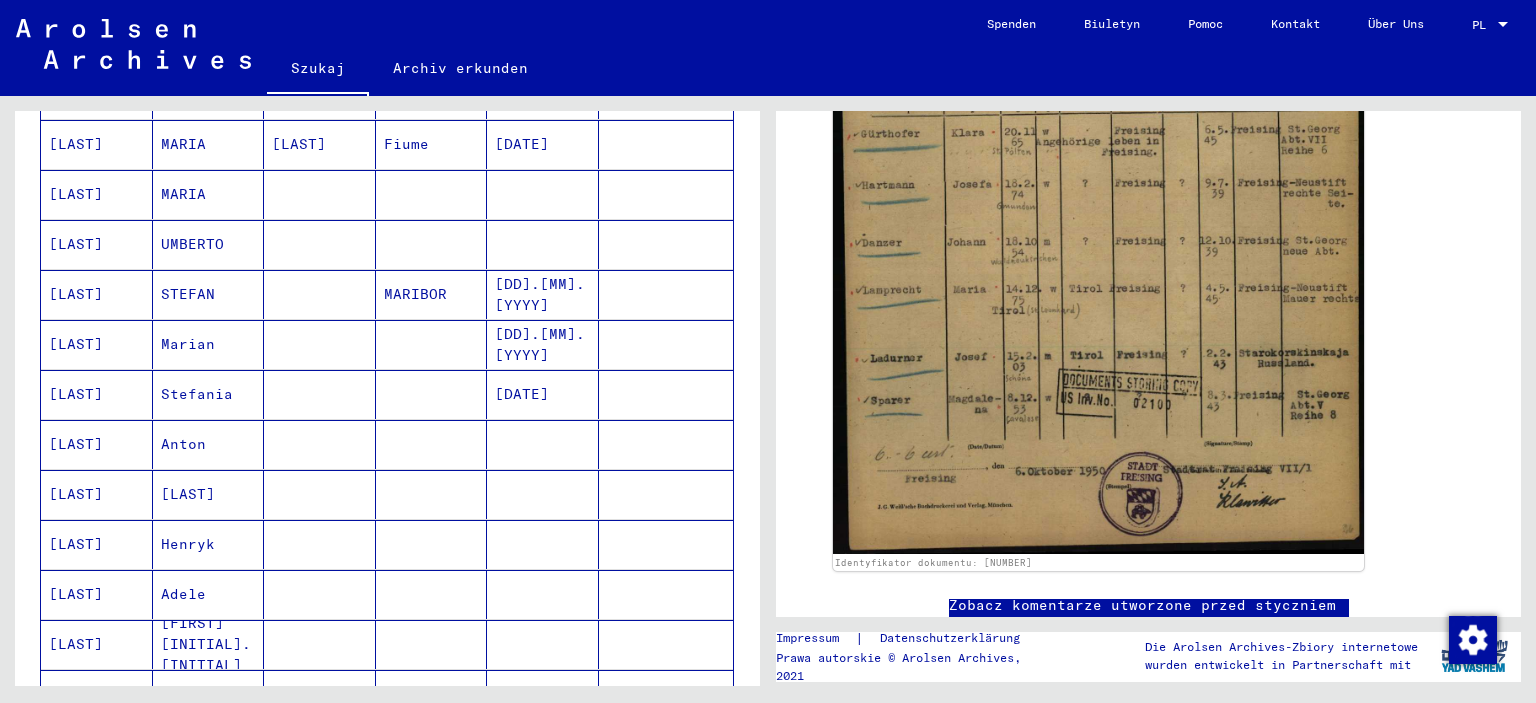 scroll, scrollTop: 700, scrollLeft: 0, axis: vertical 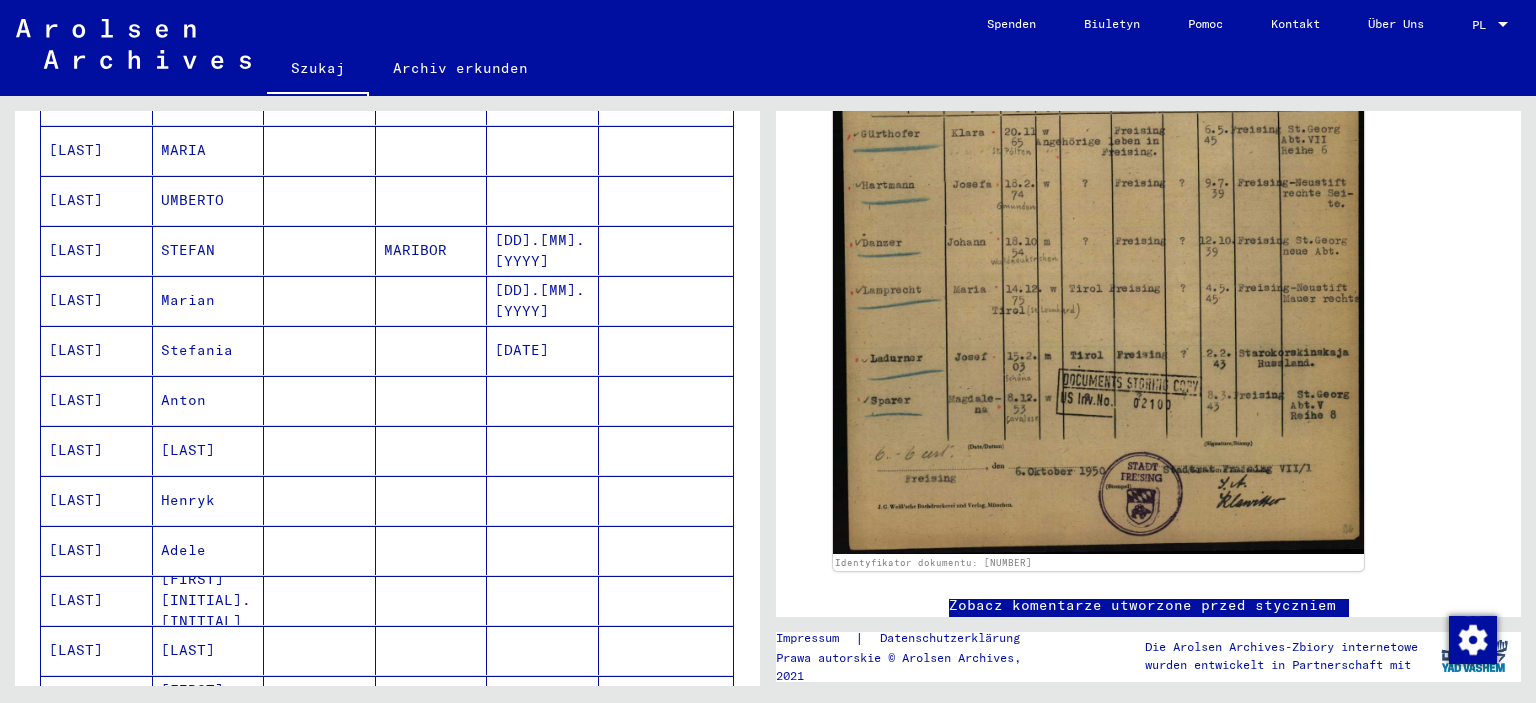 click on "[LAST]" at bounding box center [76, 400] 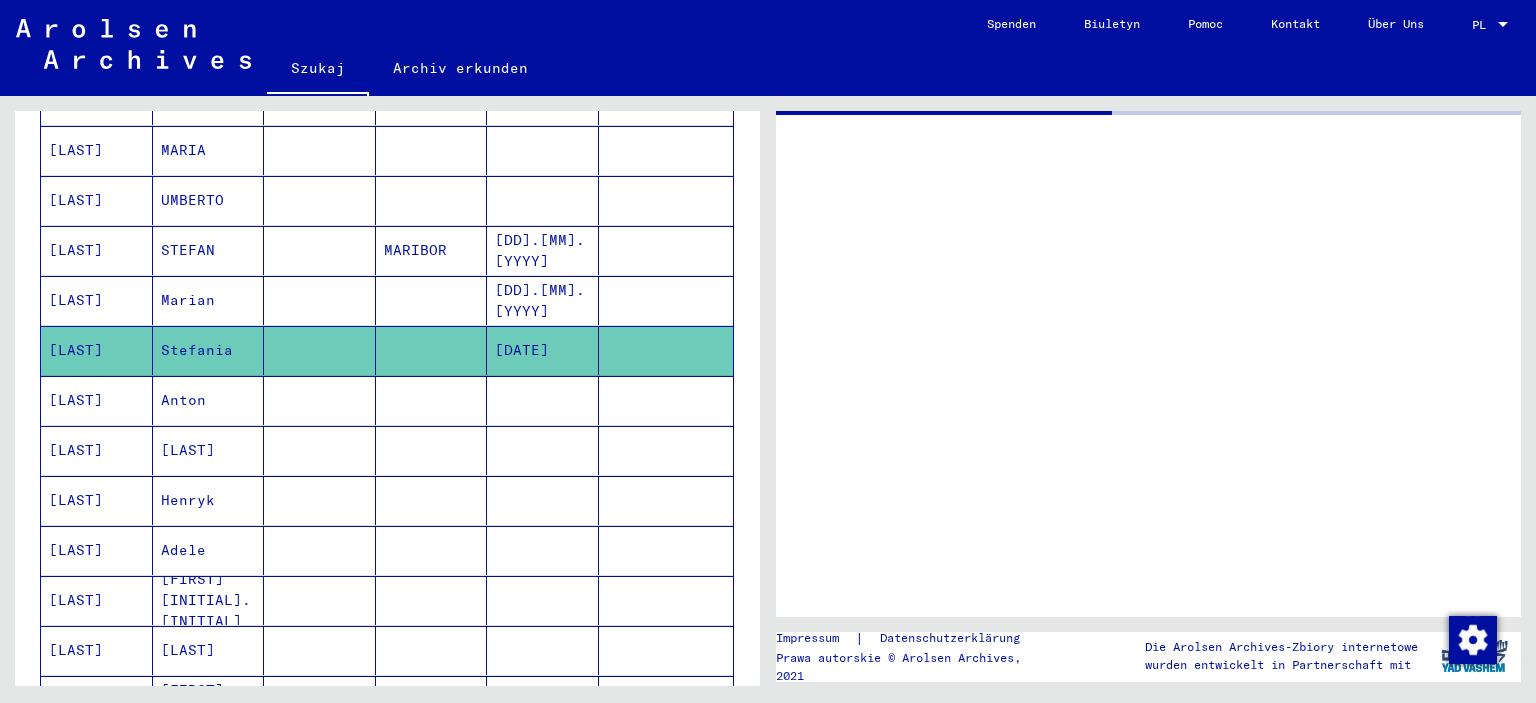 scroll, scrollTop: 0, scrollLeft: 0, axis: both 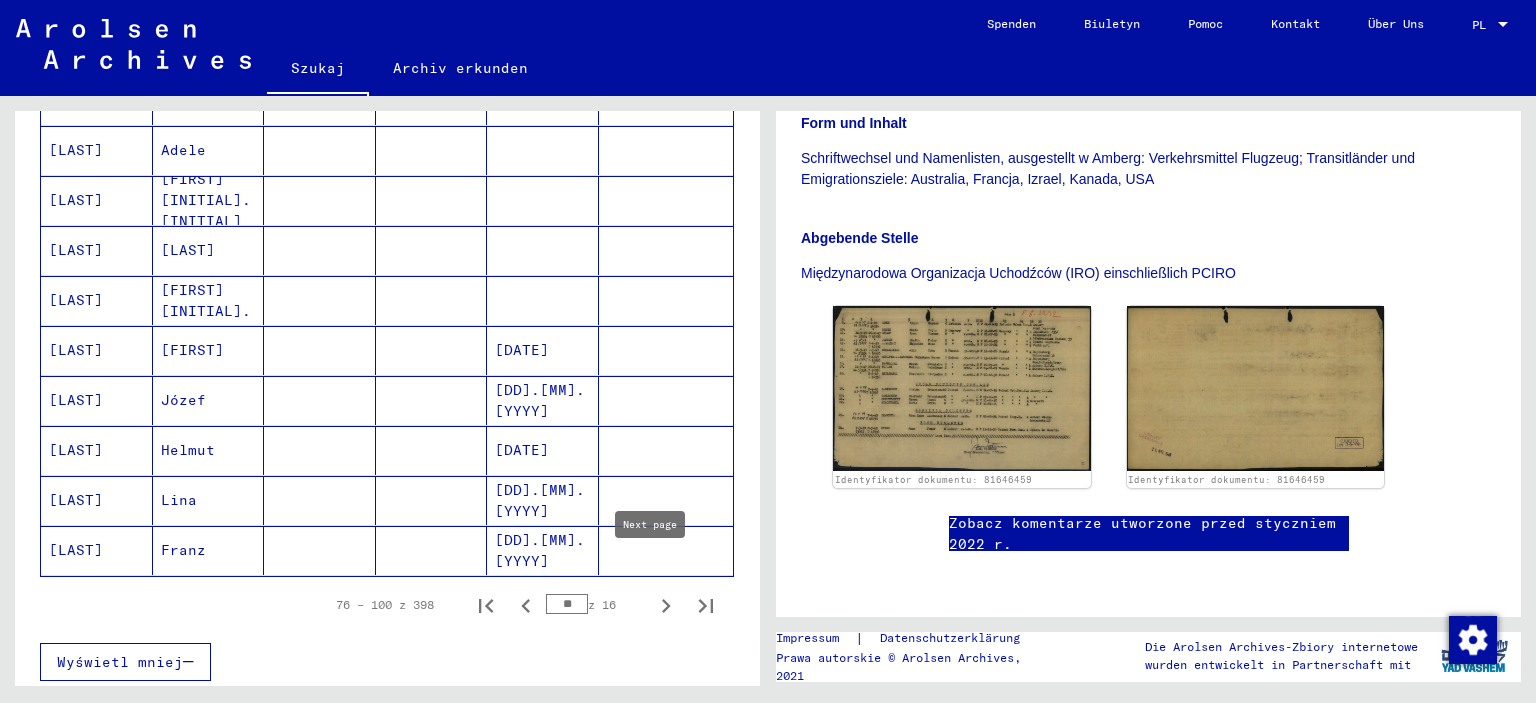 click 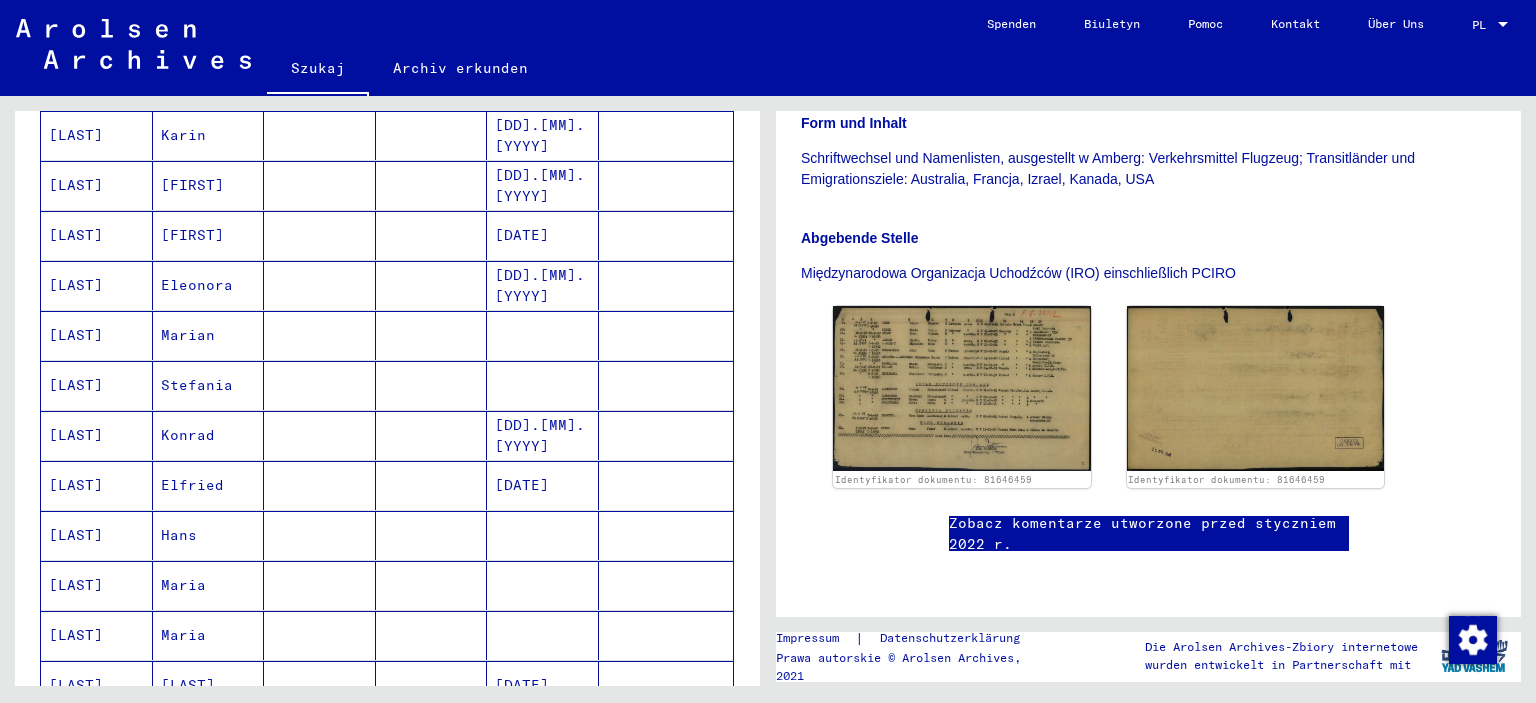 scroll, scrollTop: 600, scrollLeft: 0, axis: vertical 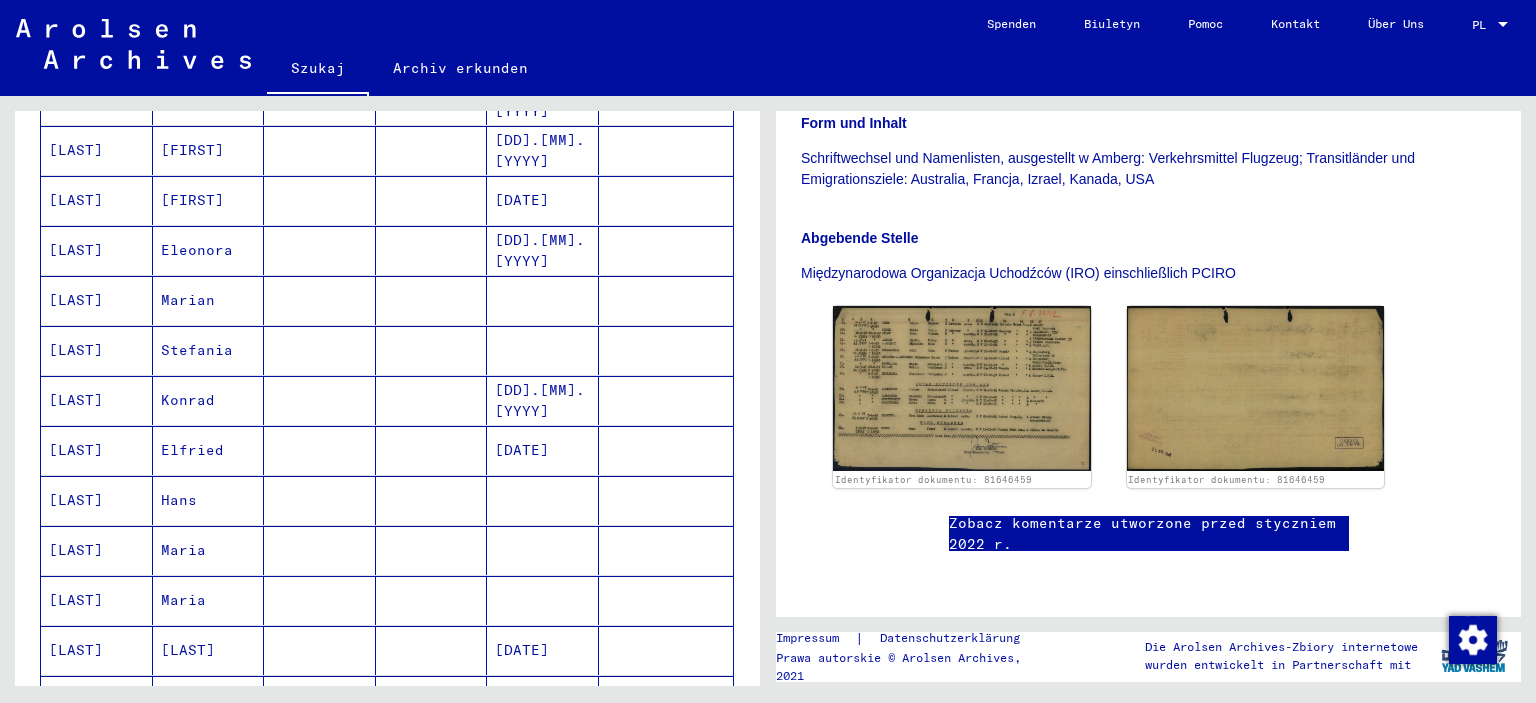 click on "[LAST]" at bounding box center [76, 400] 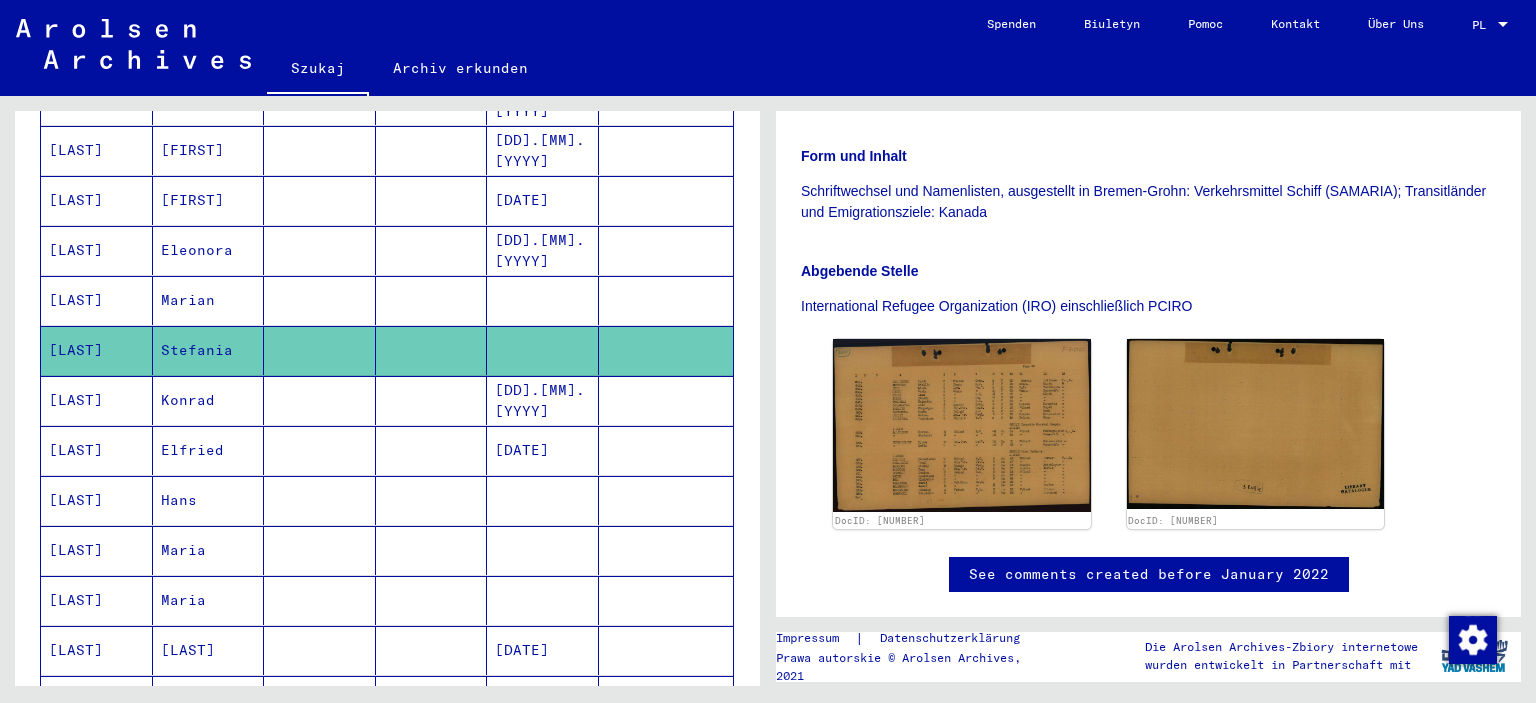 scroll, scrollTop: 0, scrollLeft: 0, axis: both 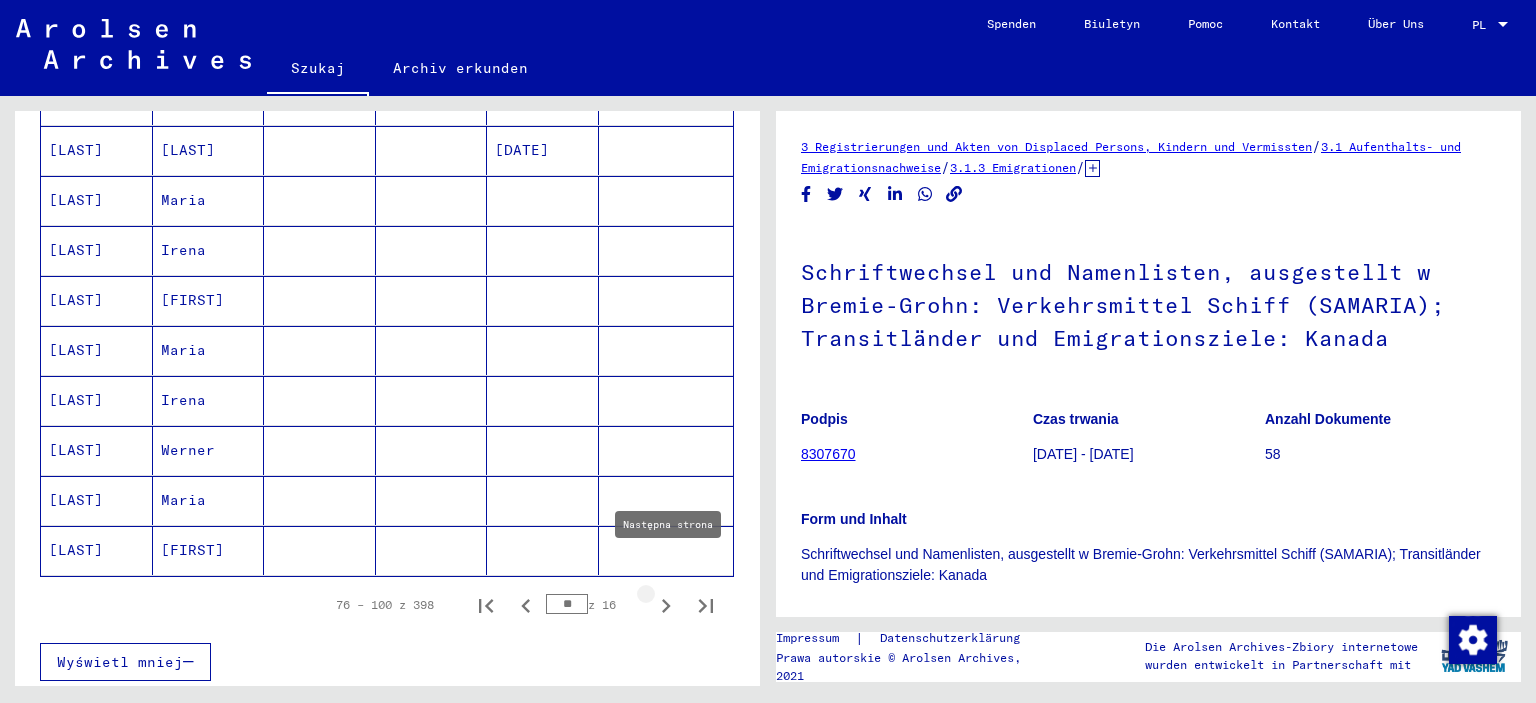 click 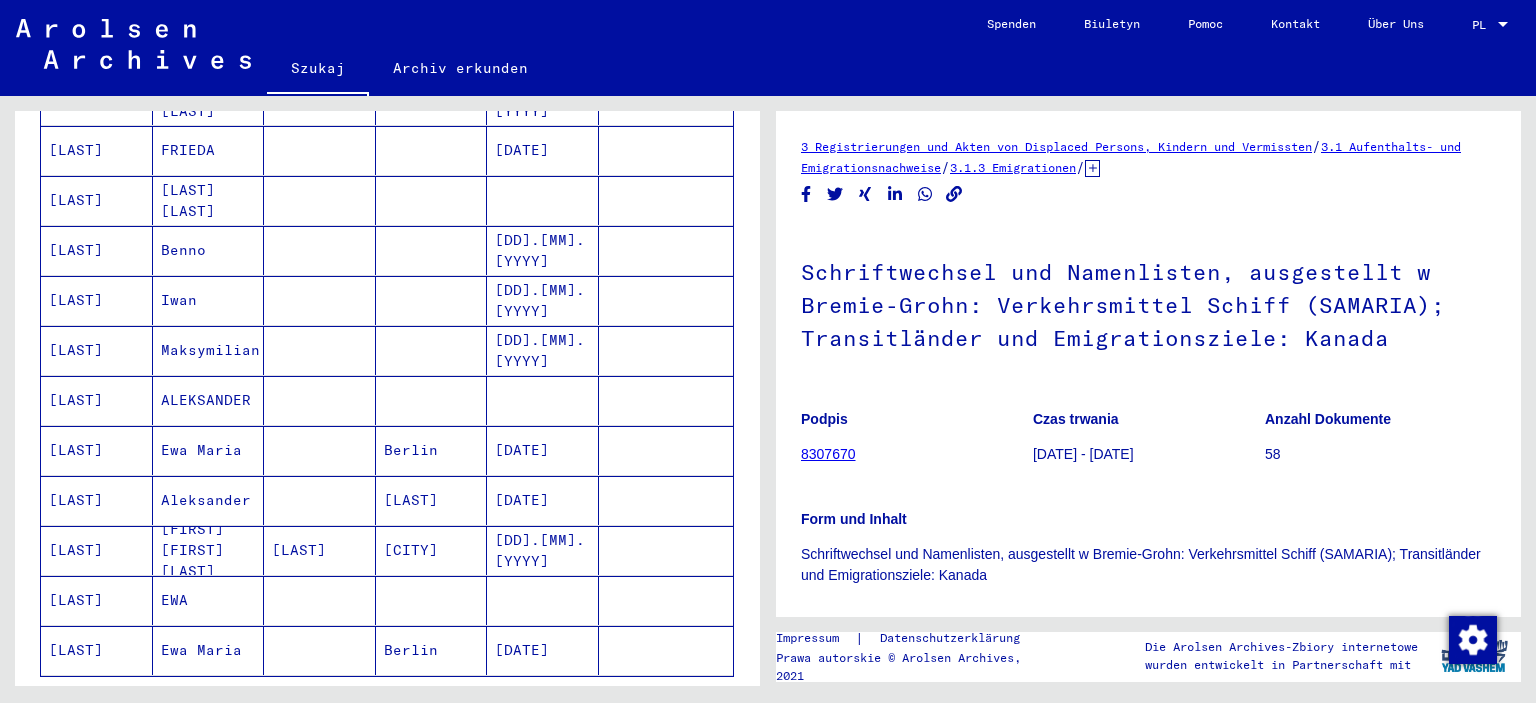 scroll, scrollTop: 1100, scrollLeft: 0, axis: vertical 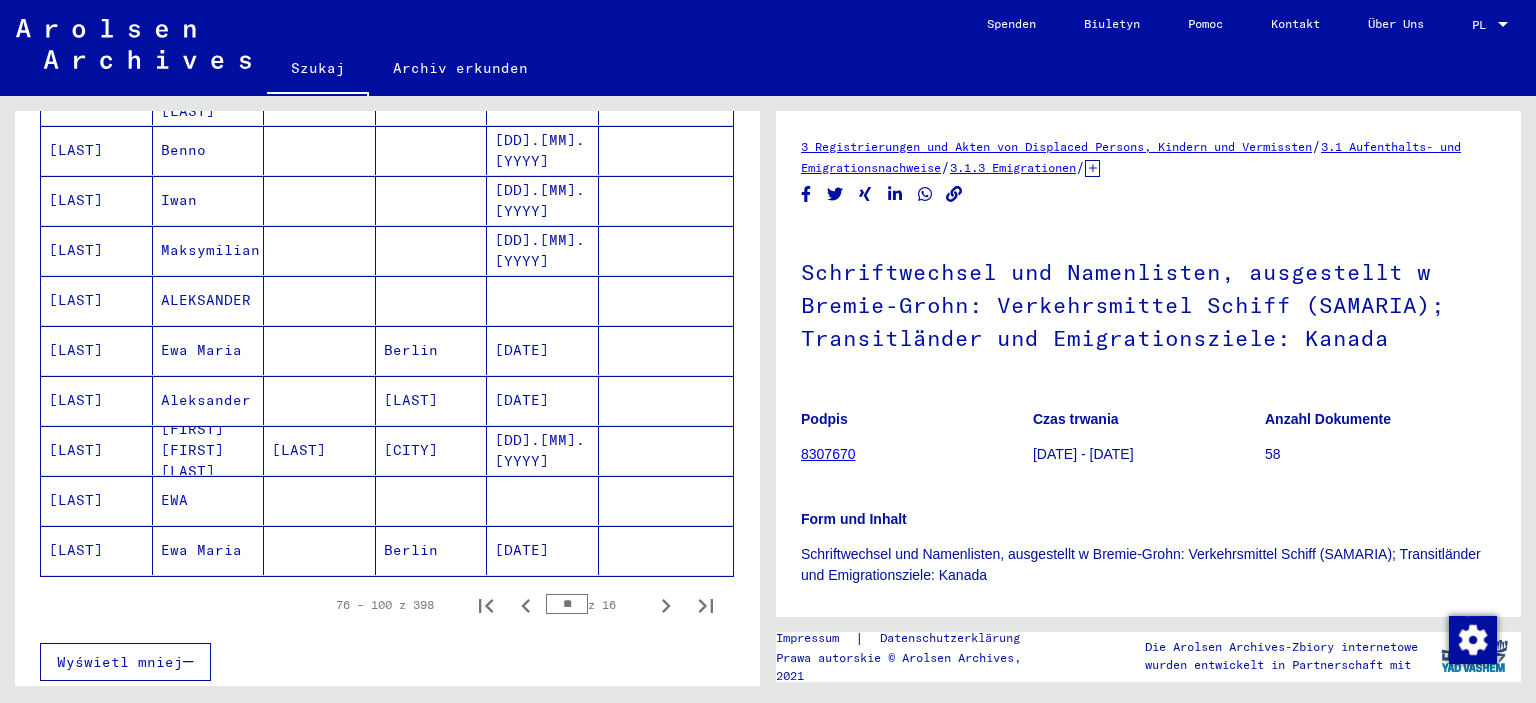 click on "[LAST]" at bounding box center [76, 450] 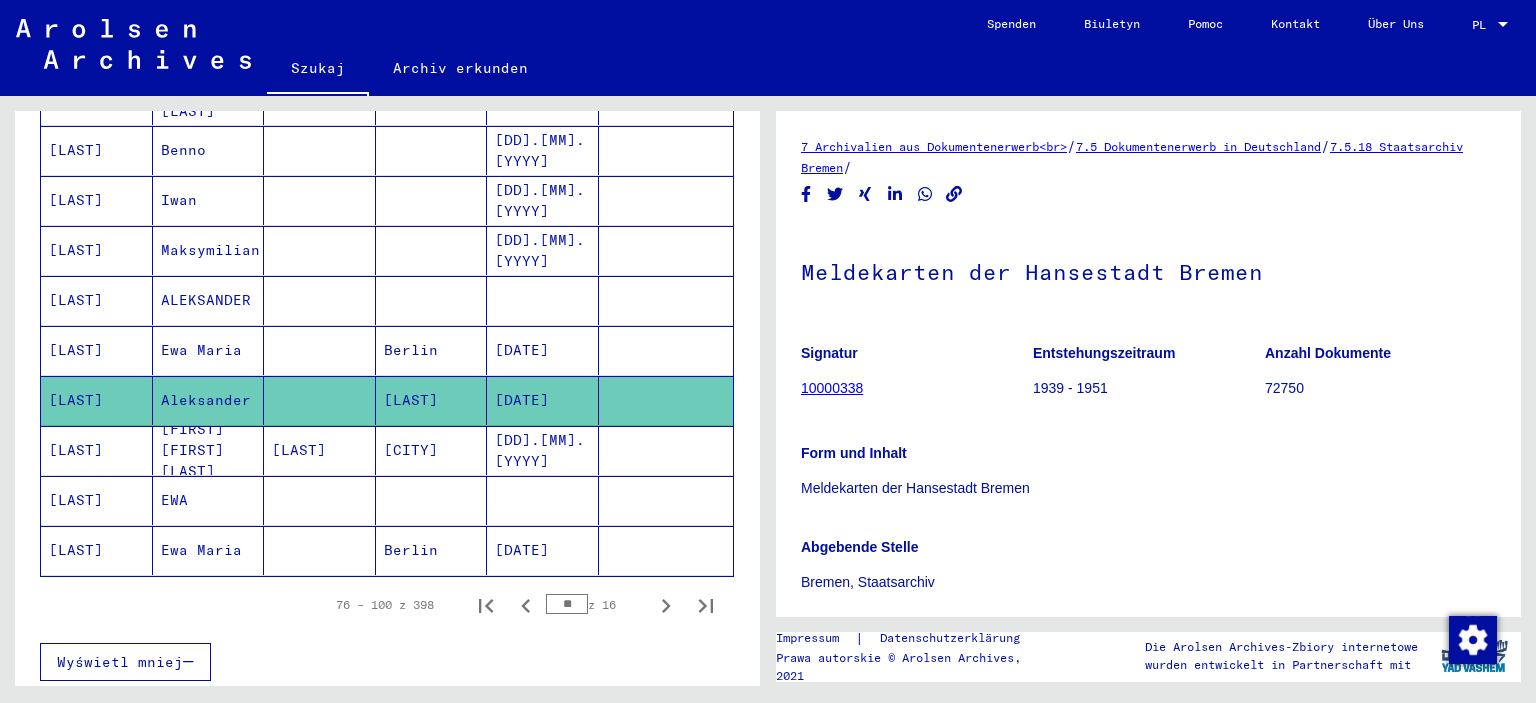 scroll, scrollTop: 0, scrollLeft: 0, axis: both 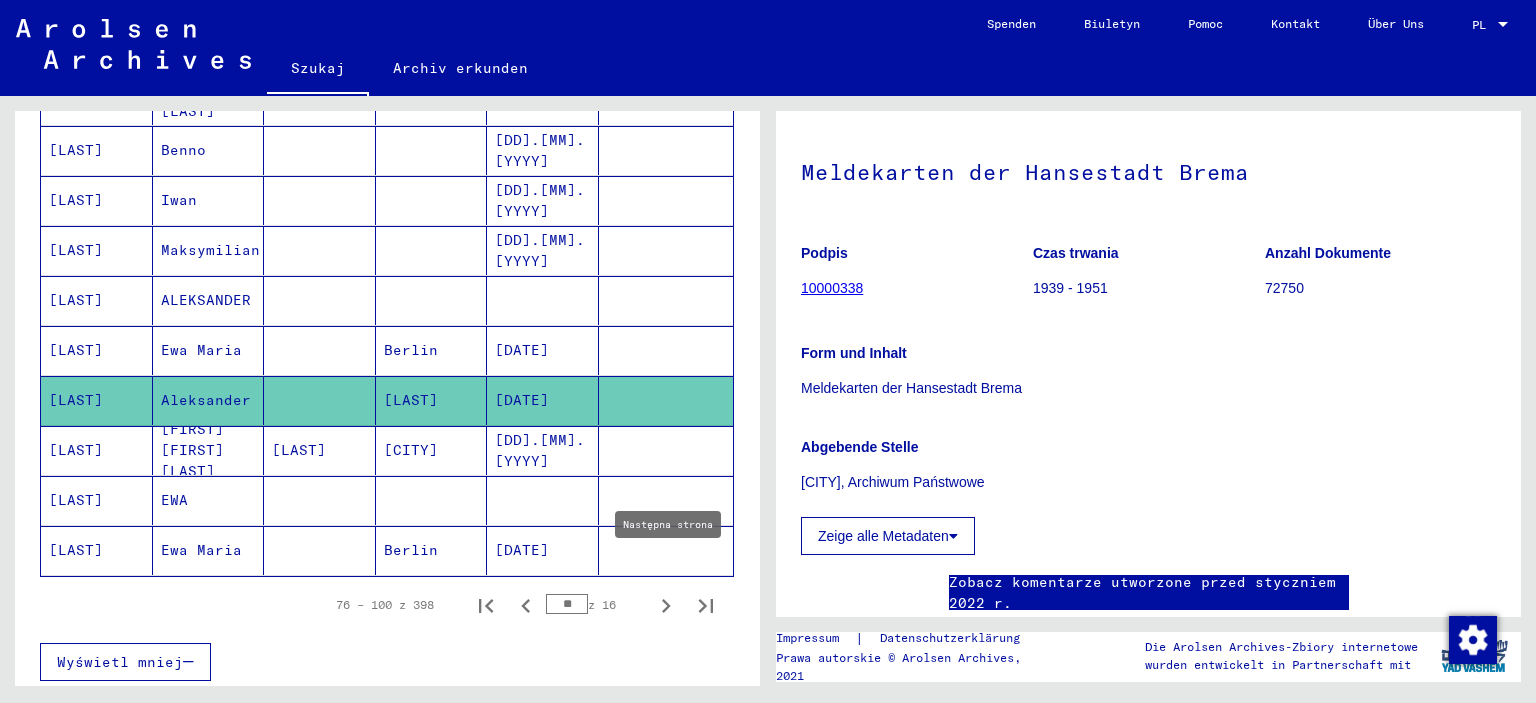 click 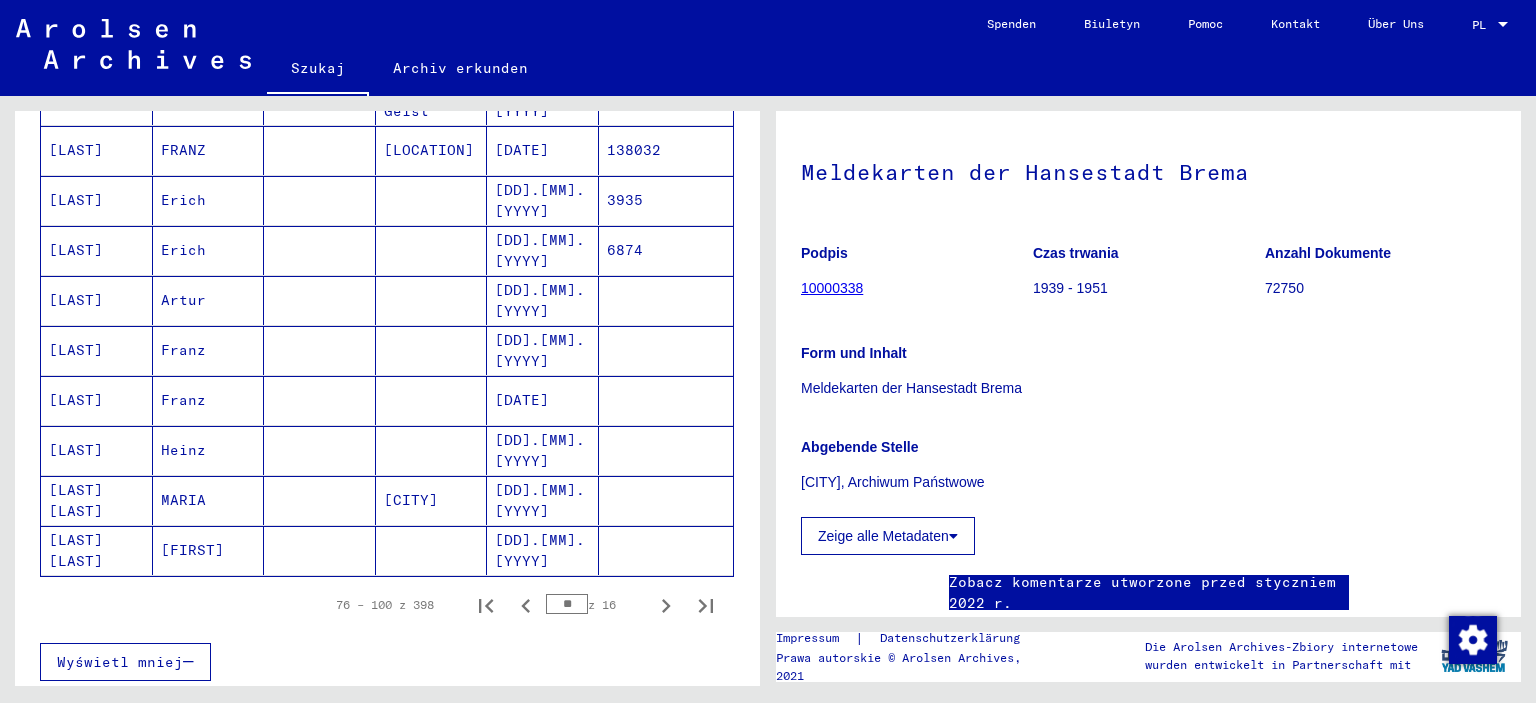 scroll, scrollTop: 1200, scrollLeft: 0, axis: vertical 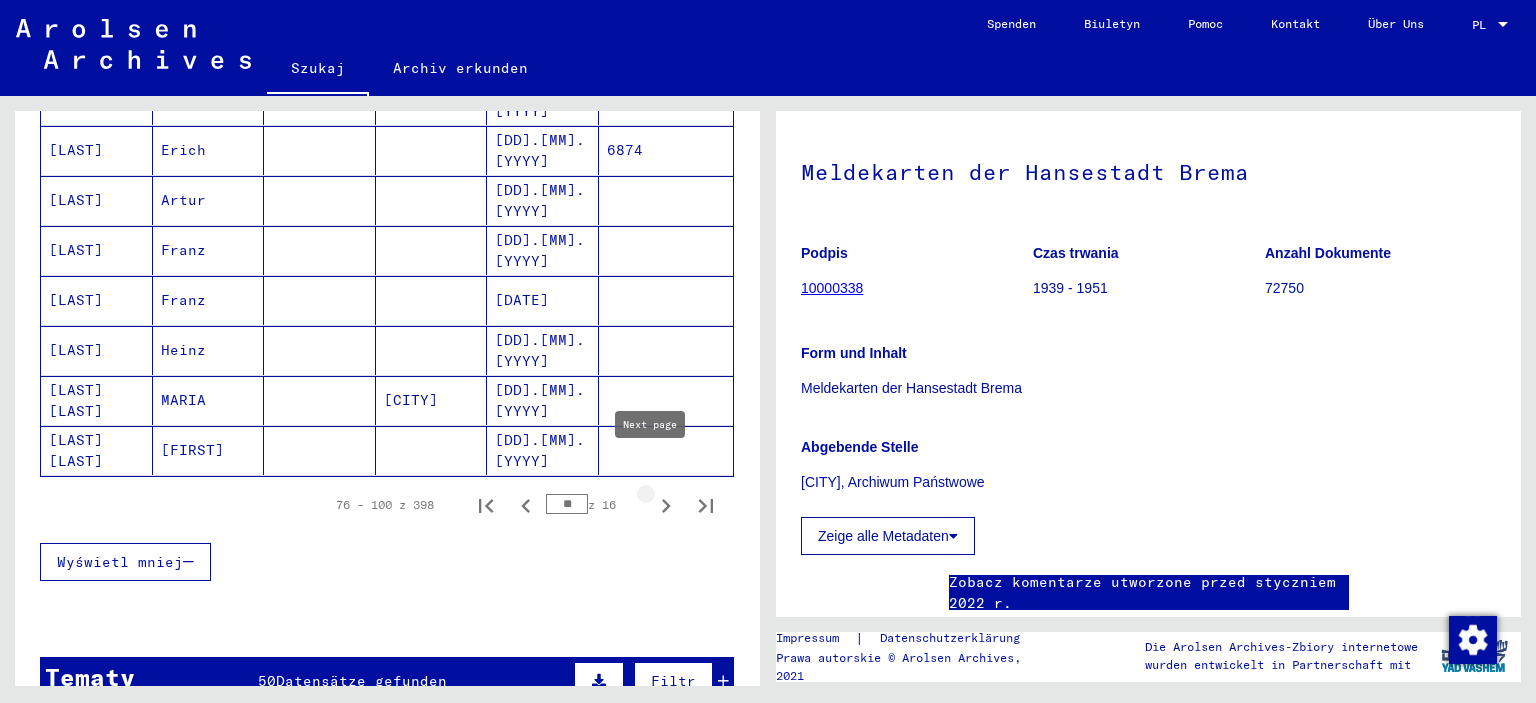 click 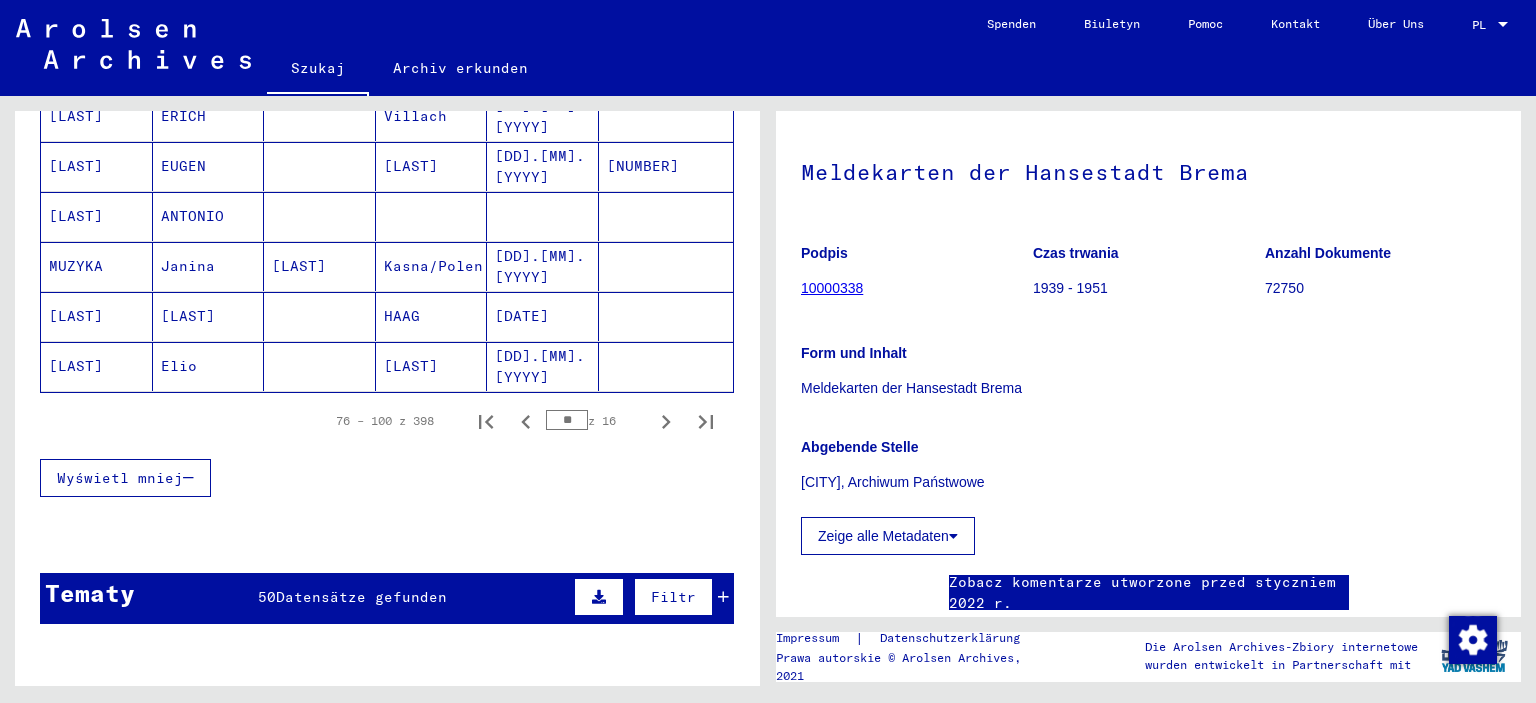 scroll, scrollTop: 1300, scrollLeft: 0, axis: vertical 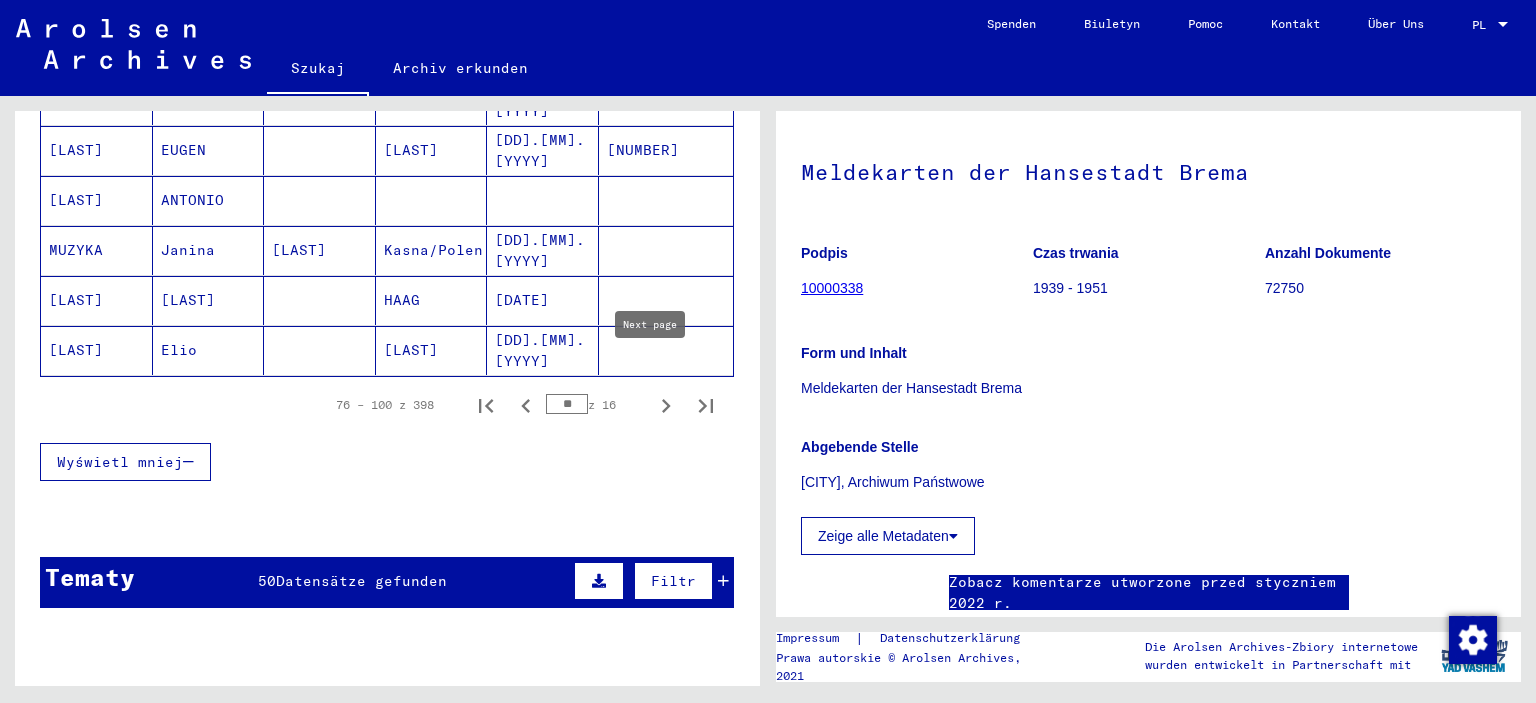 click 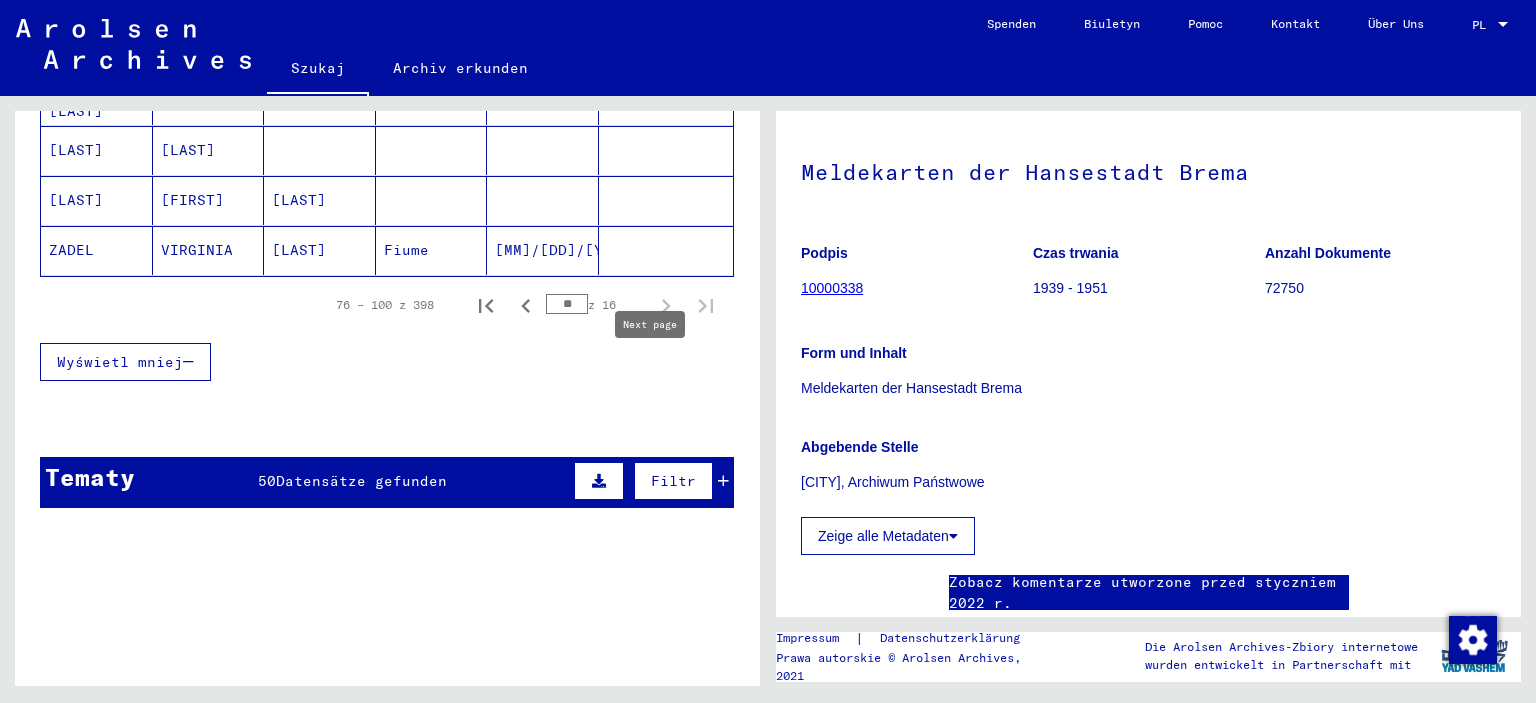 type on "**" 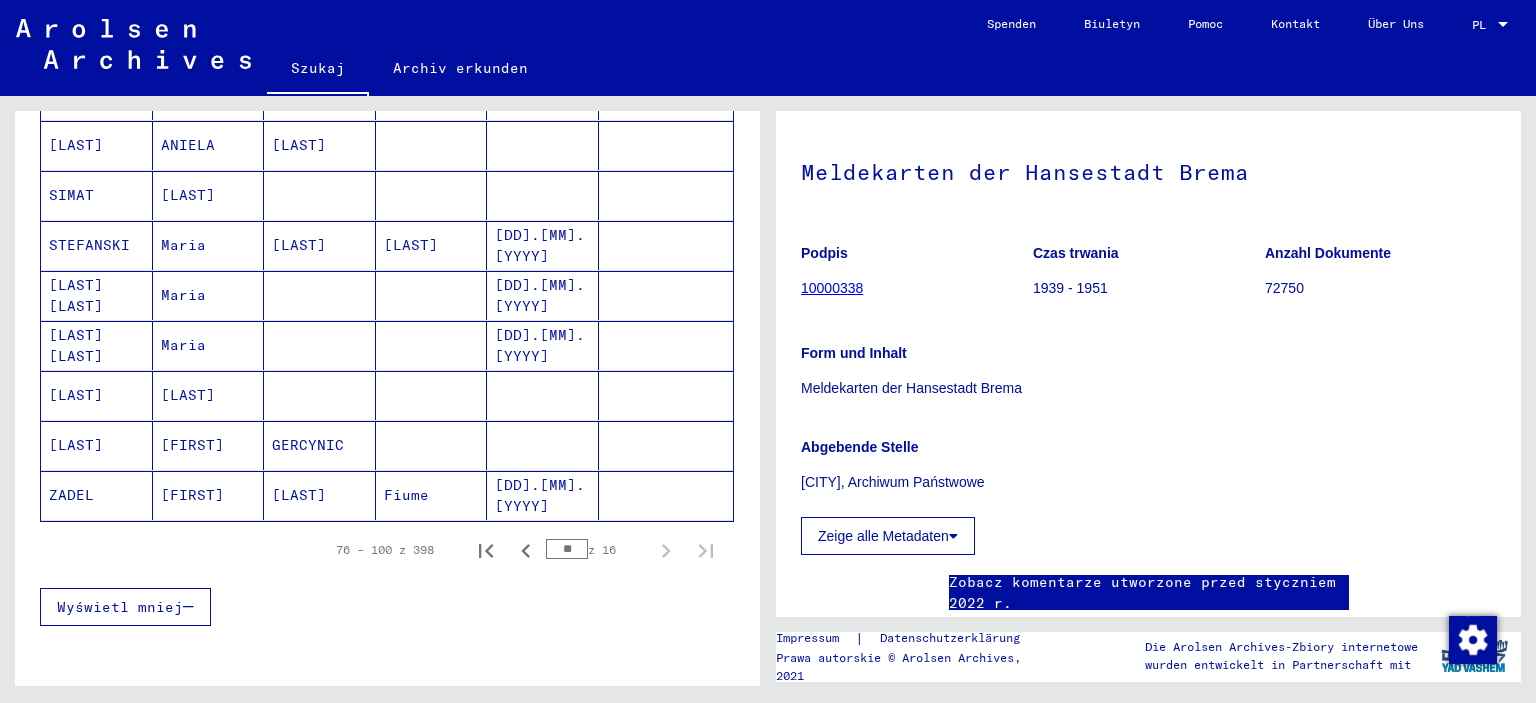 scroll, scrollTop: 1100, scrollLeft: 0, axis: vertical 